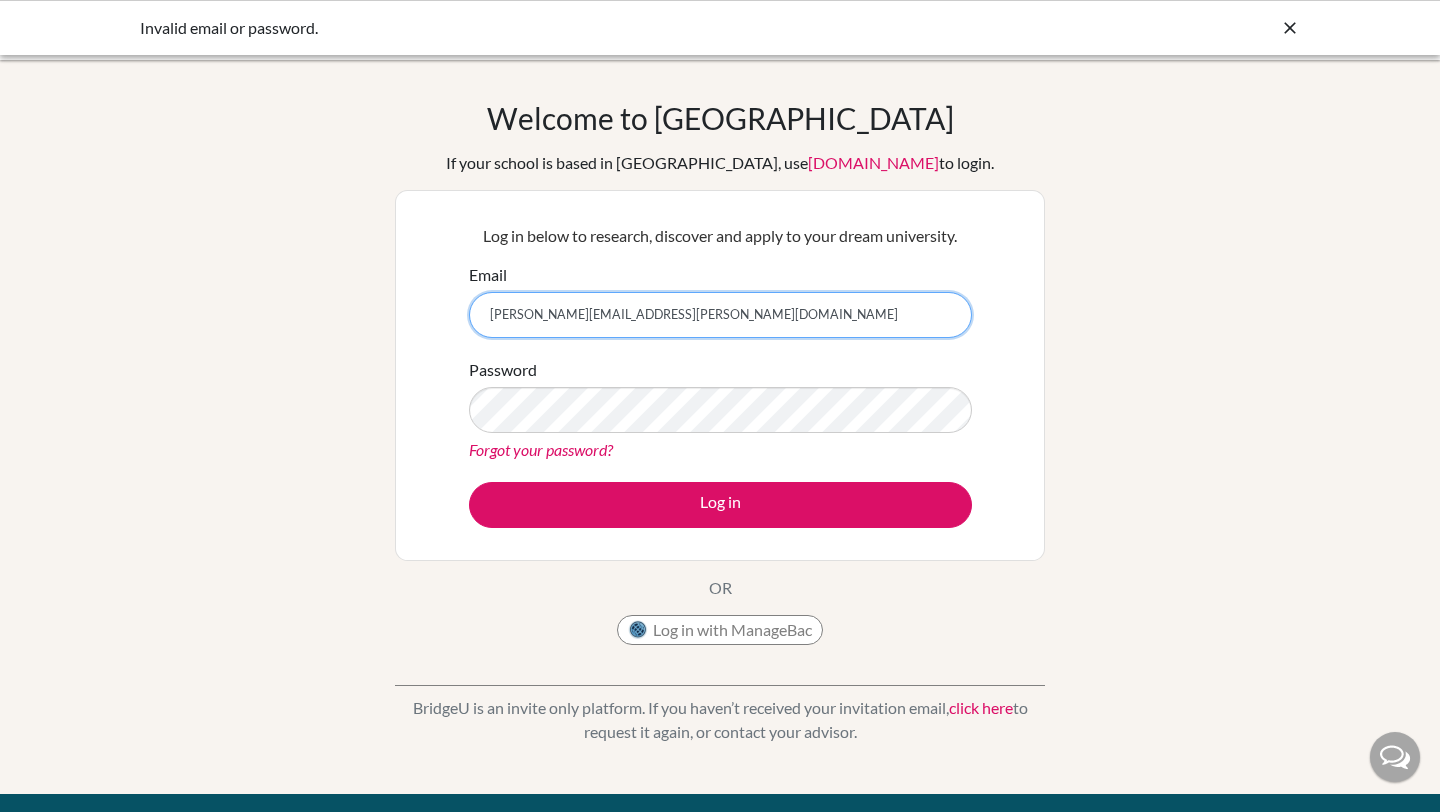 scroll, scrollTop: 0, scrollLeft: 0, axis: both 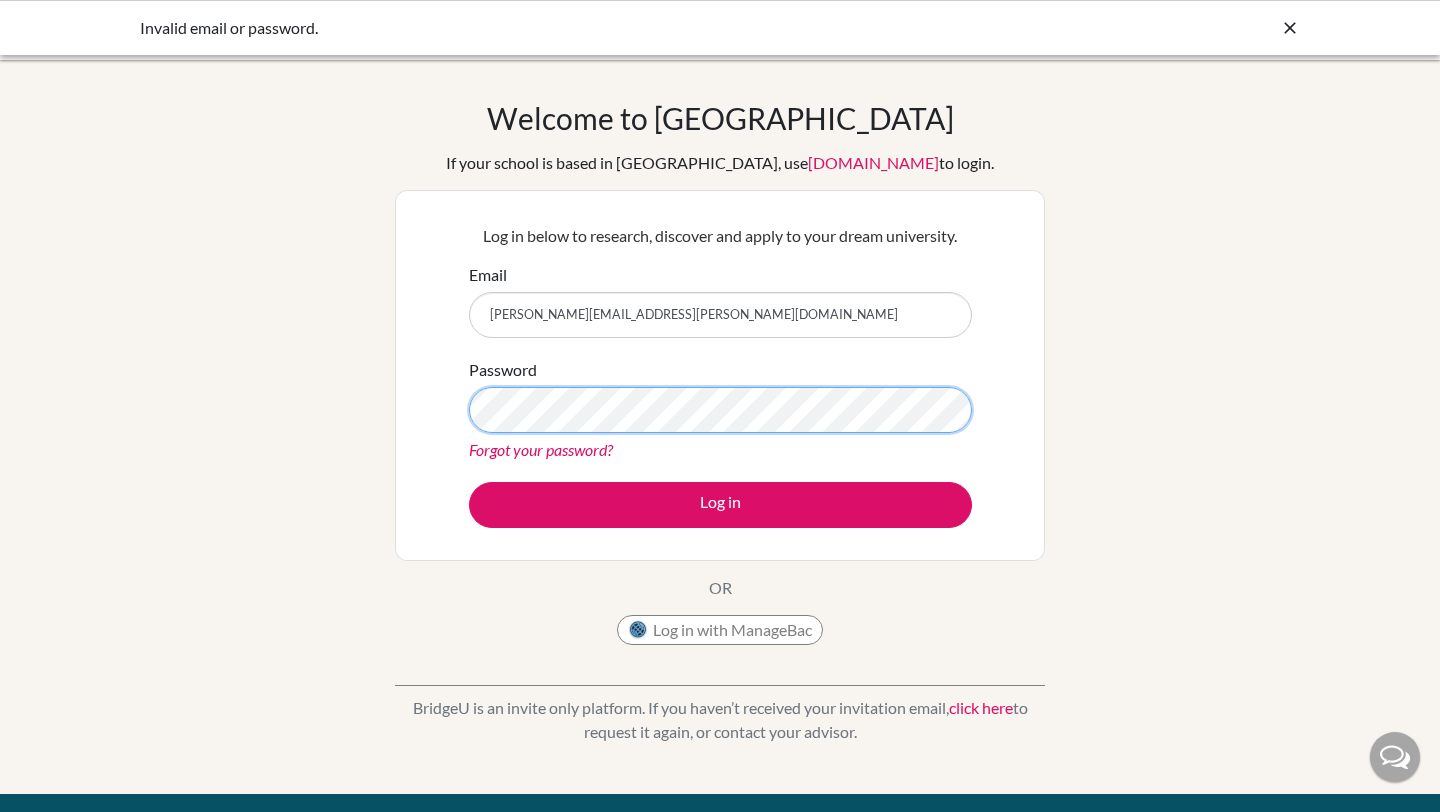 click on "Log in" at bounding box center [720, 505] 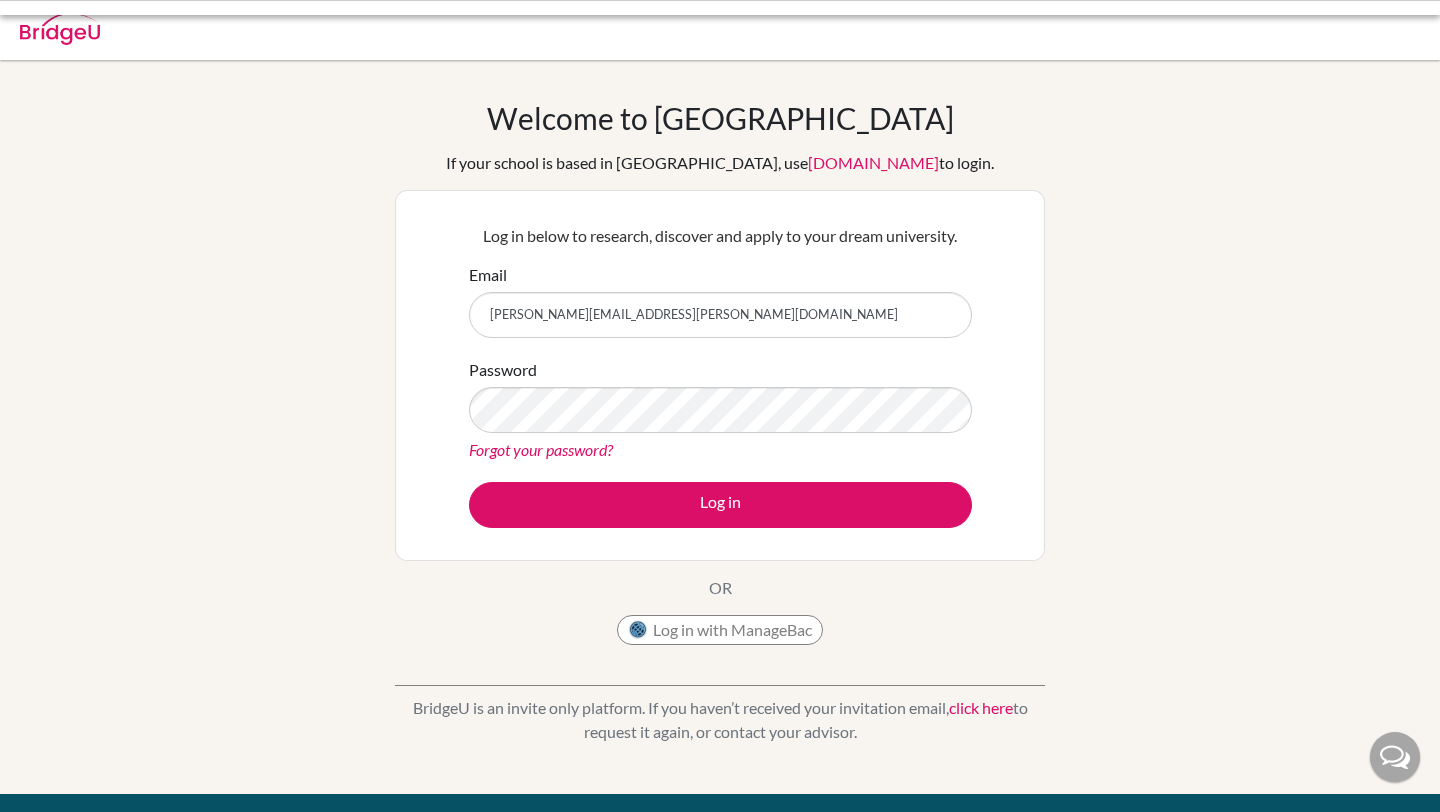 scroll, scrollTop: 0, scrollLeft: 0, axis: both 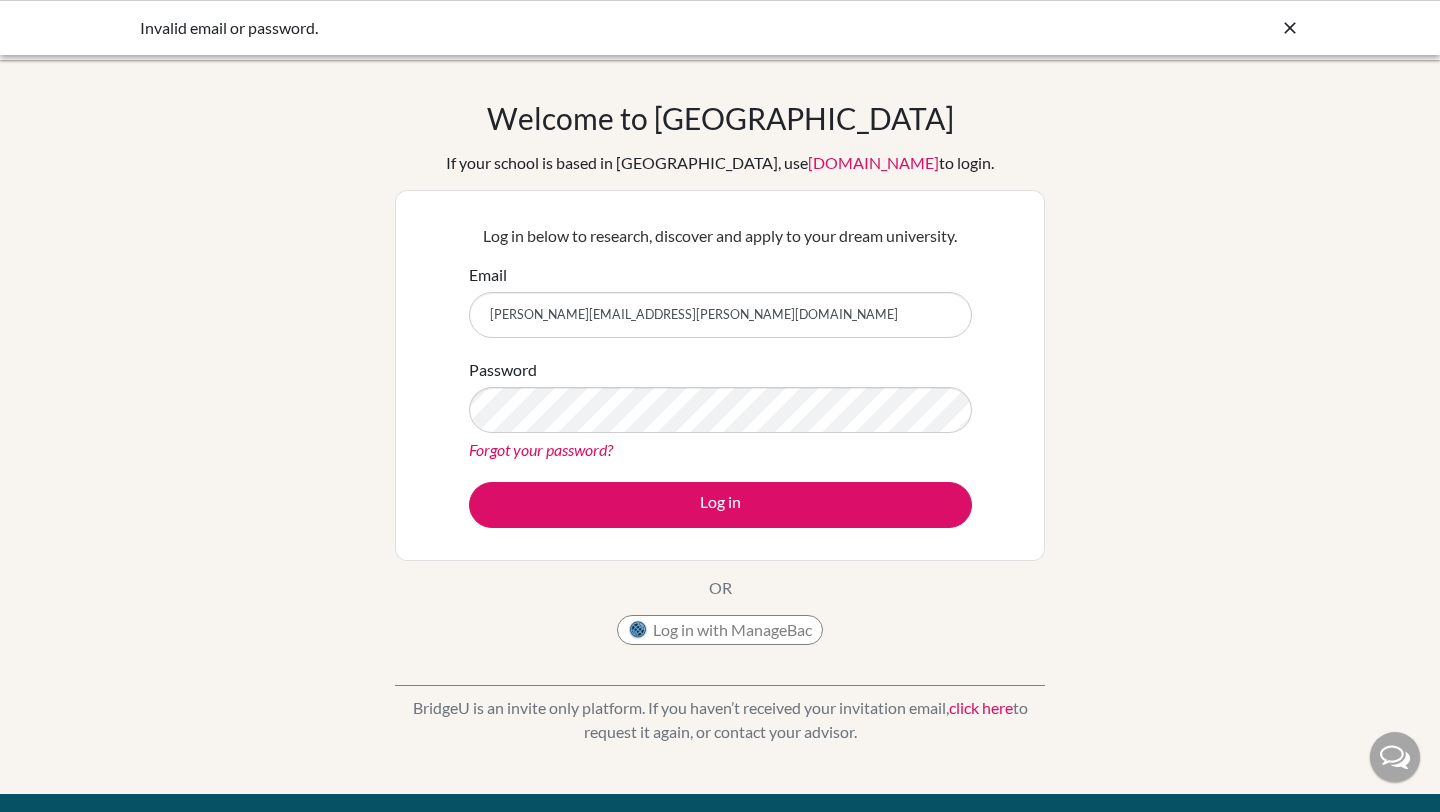 click on "[PERSON_NAME][EMAIL_ADDRESS][PERSON_NAME][DOMAIN_NAME]" at bounding box center [720, 315] 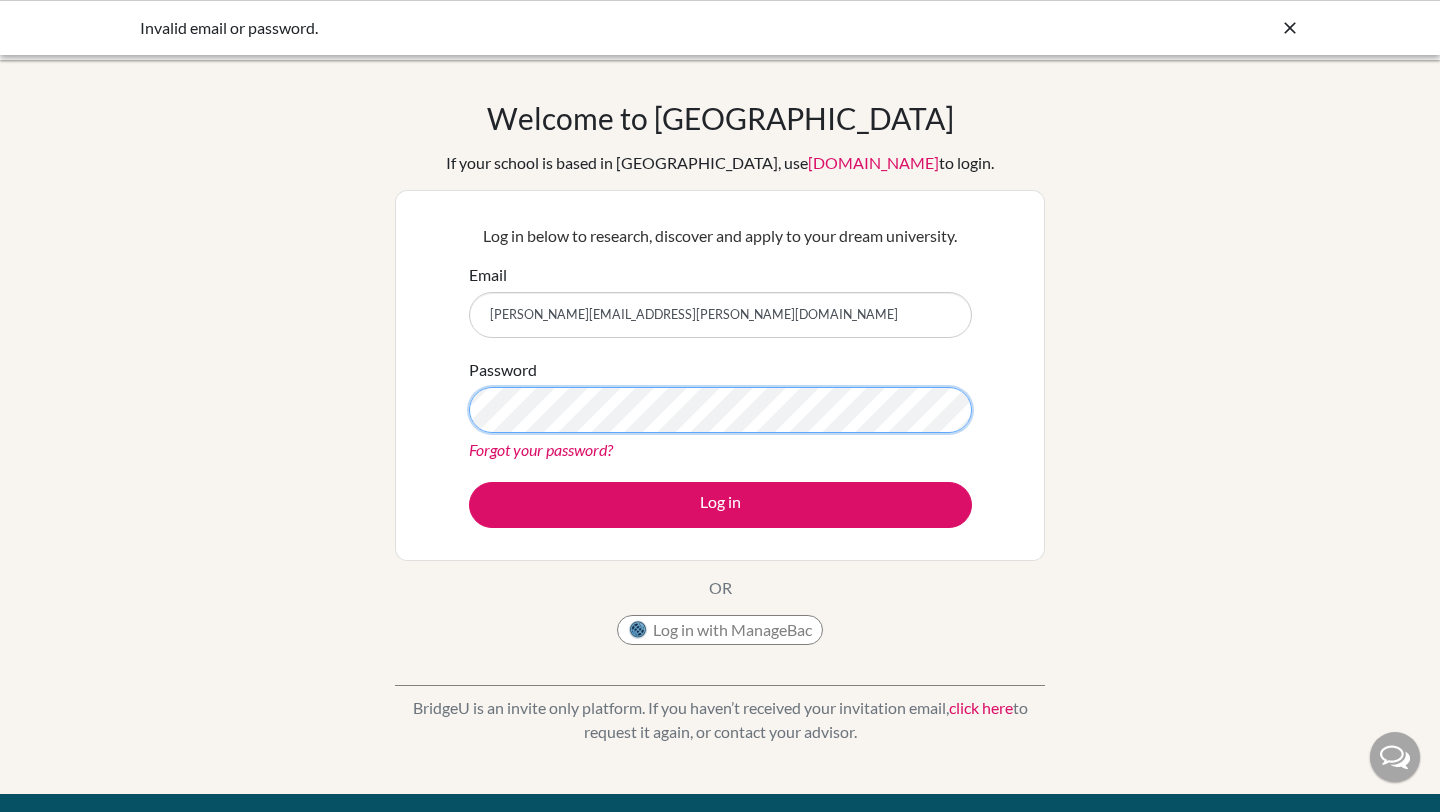 click on "Log in" at bounding box center [720, 505] 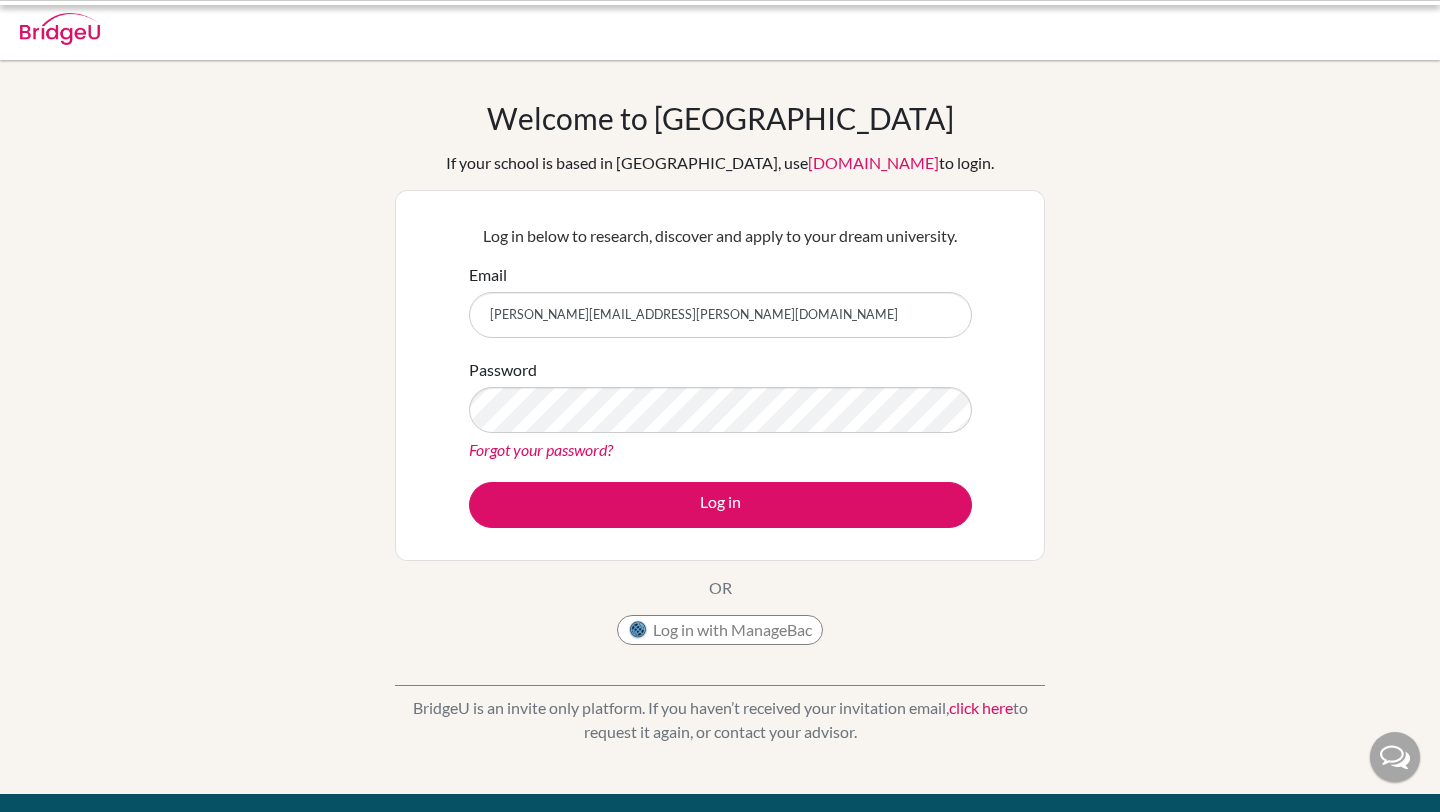 scroll, scrollTop: 0, scrollLeft: 0, axis: both 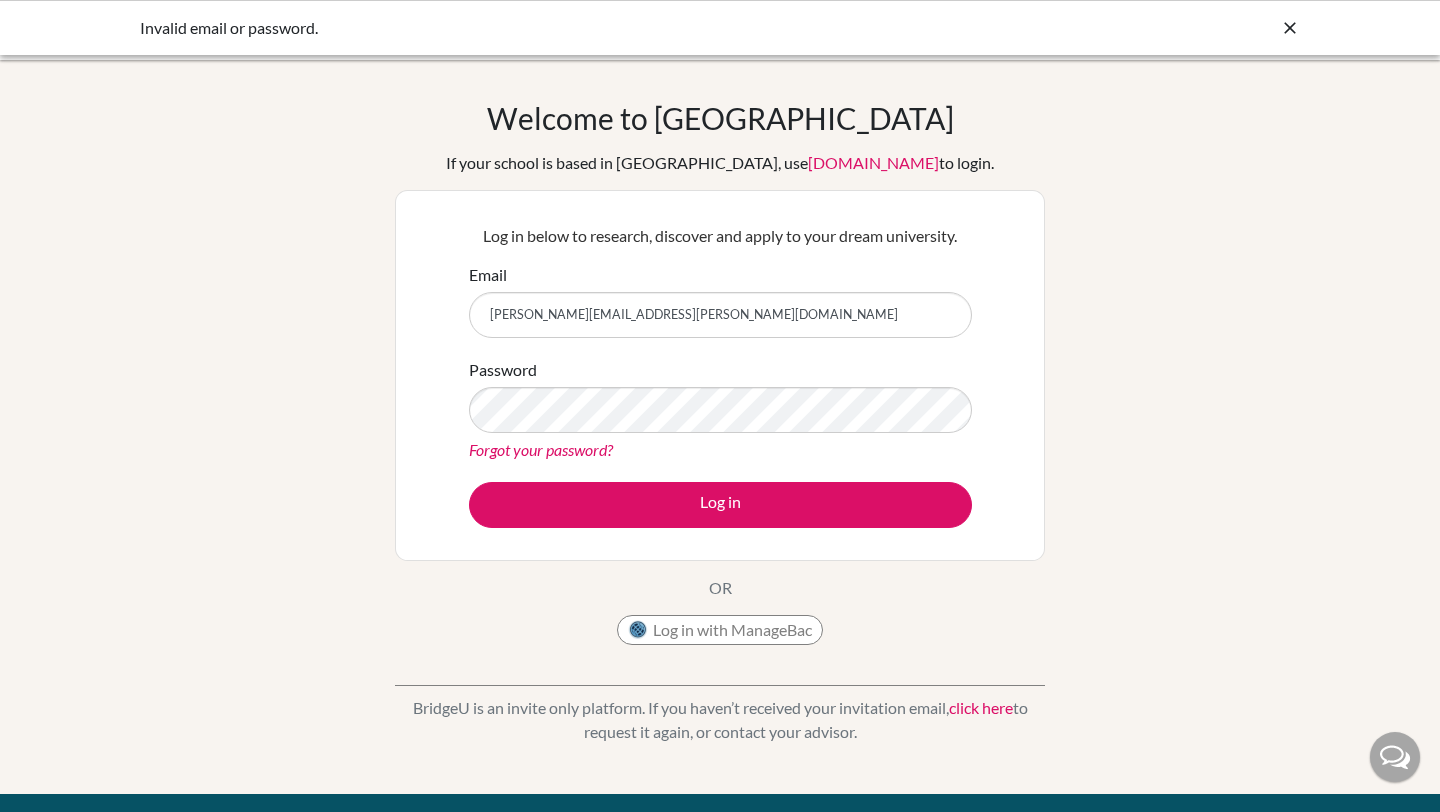 click on "Forgot your password?" at bounding box center [541, 449] 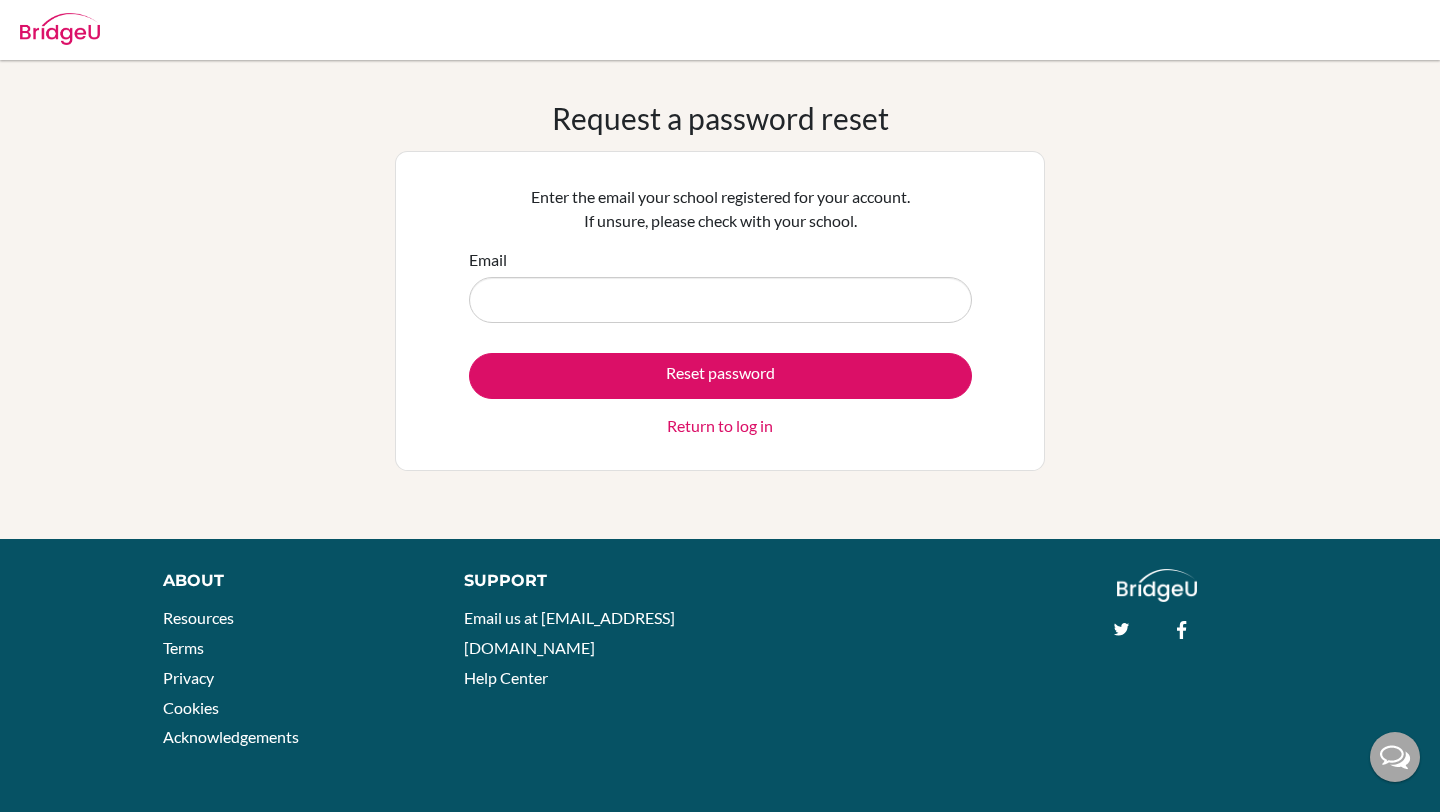 scroll, scrollTop: 0, scrollLeft: 0, axis: both 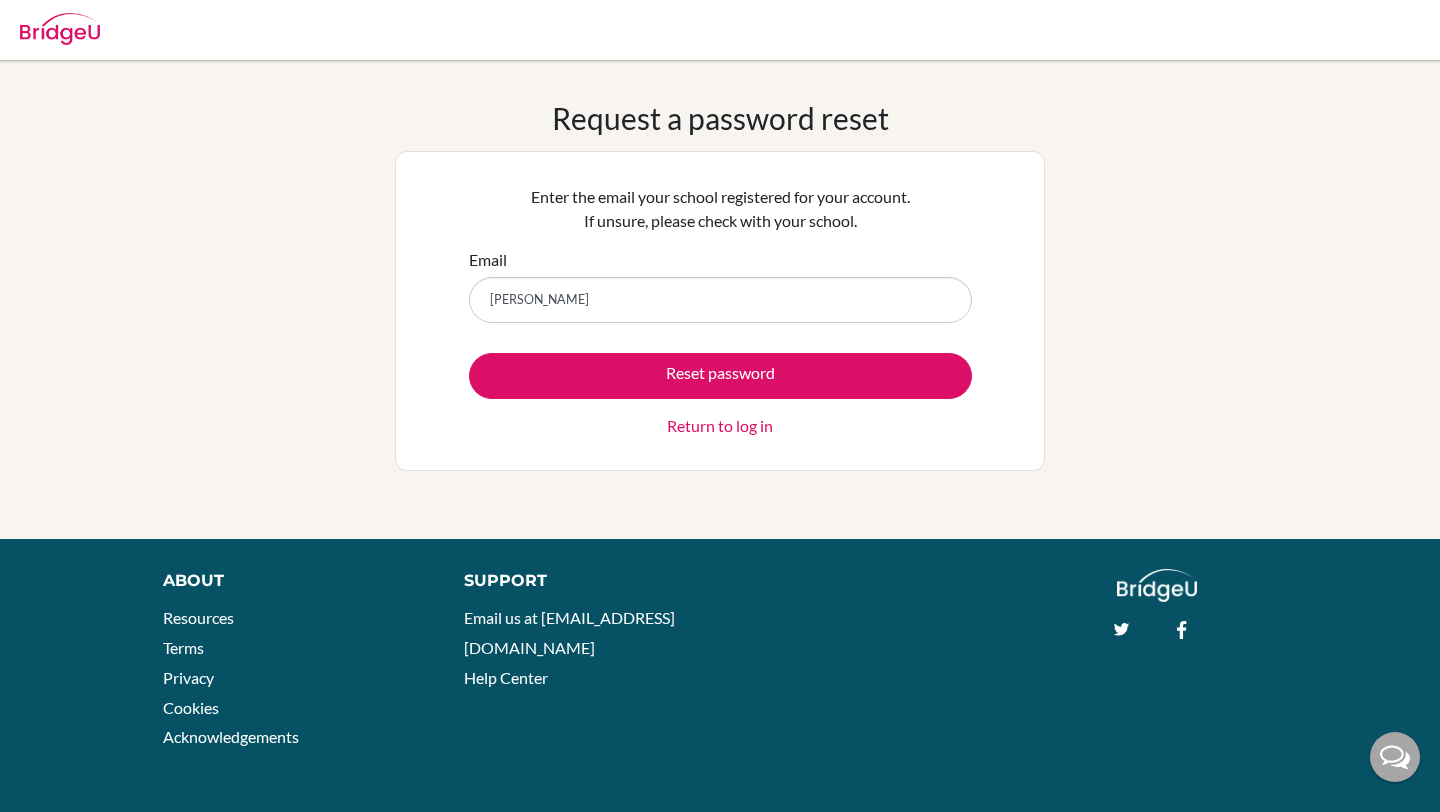 type on "[PERSON_NAME][EMAIL_ADDRESS][PERSON_NAME][DOMAIN_NAME]" 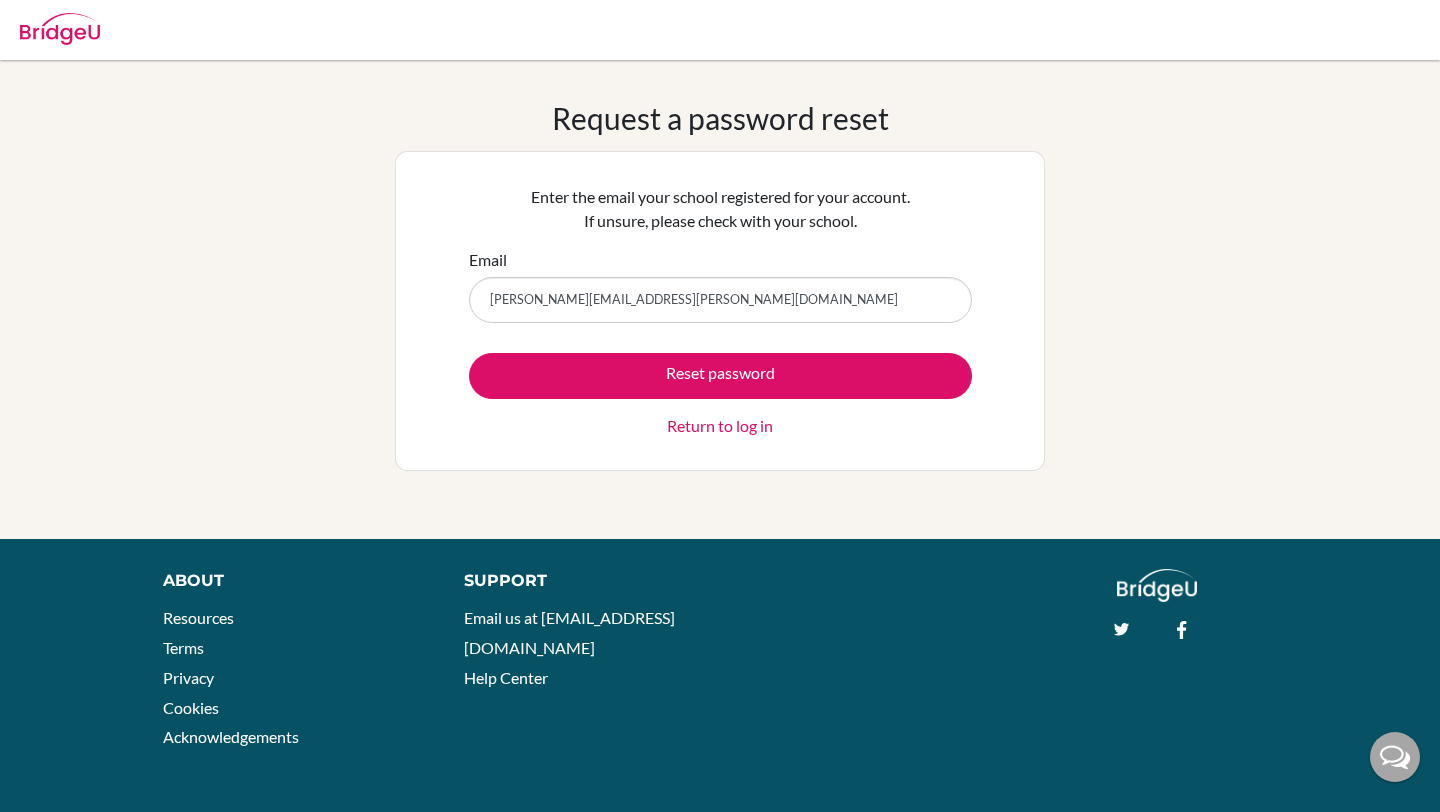 click on "Reset password" at bounding box center [720, 376] 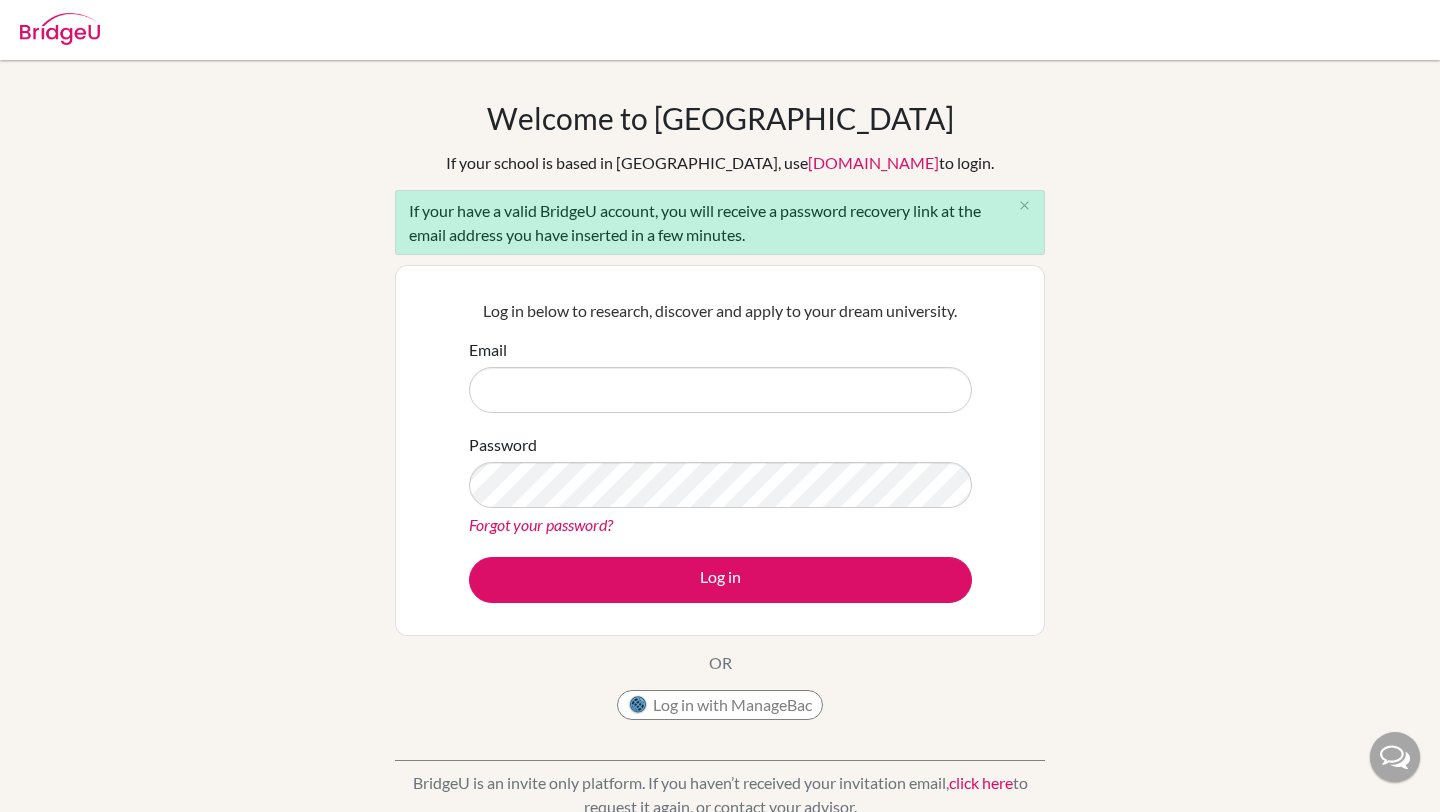 scroll, scrollTop: 0, scrollLeft: 0, axis: both 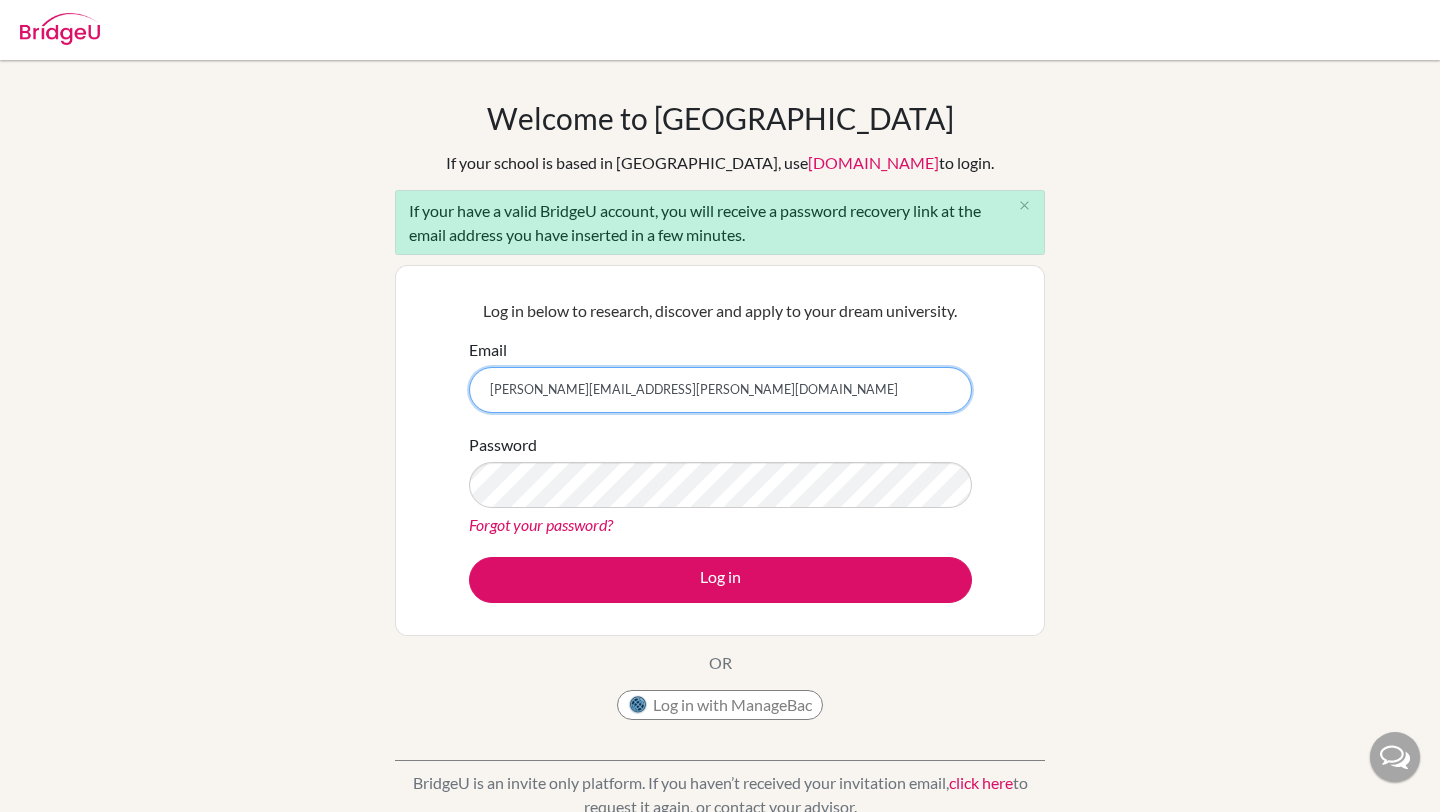 click on "candice.tigerman@aisb.edu.bo" at bounding box center (720, 390) 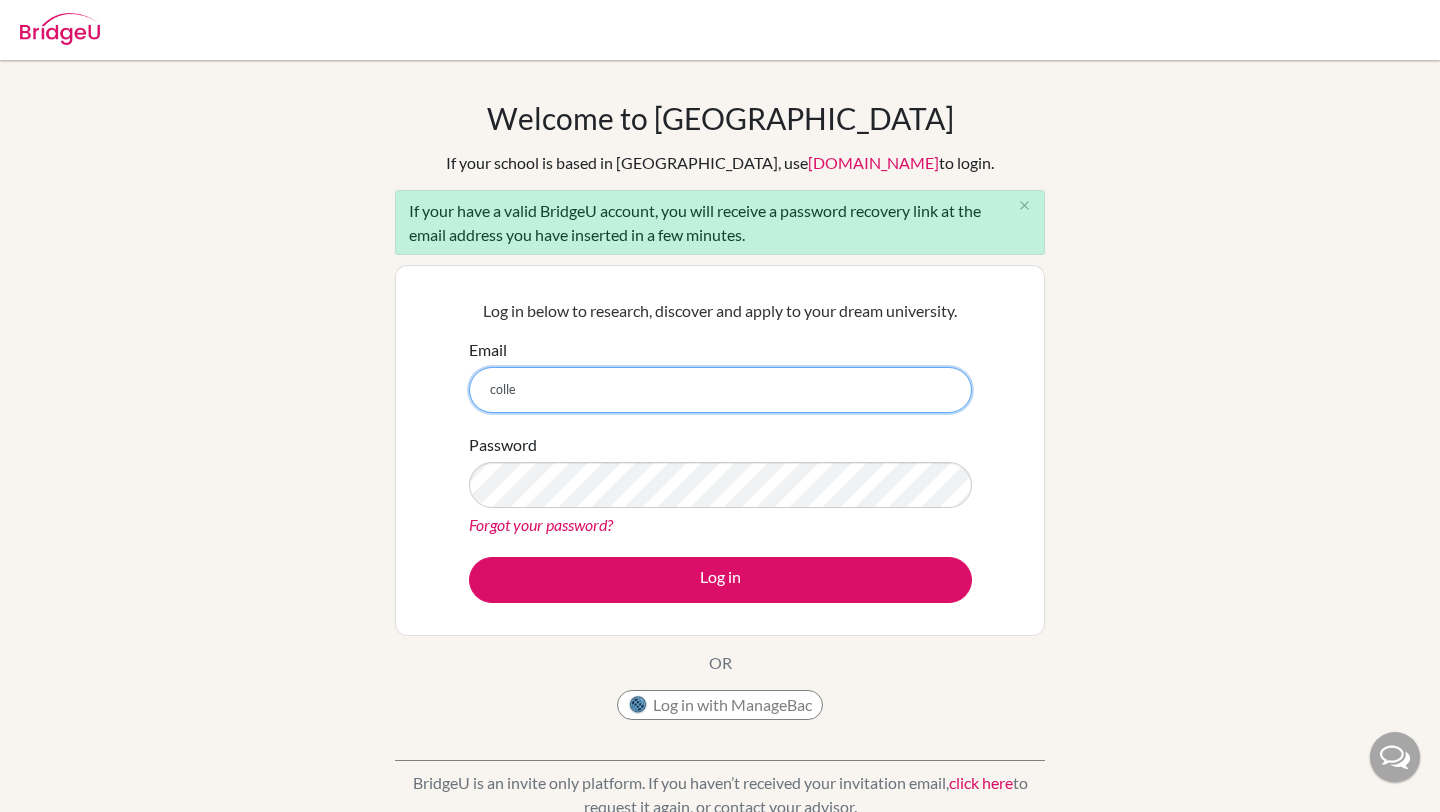 type on "college.counselor@aisb.edu.bo" 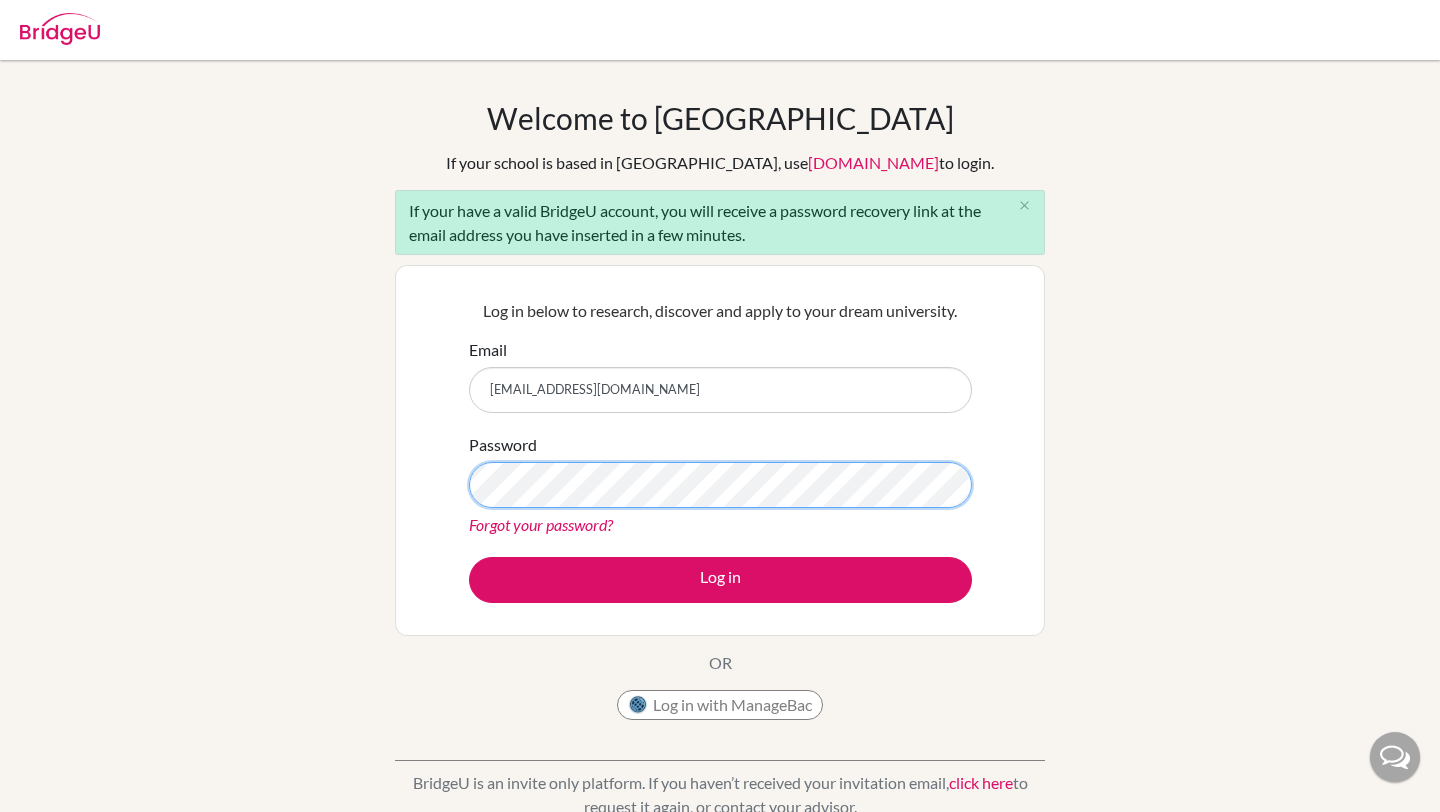 click on "Log in" at bounding box center (720, 580) 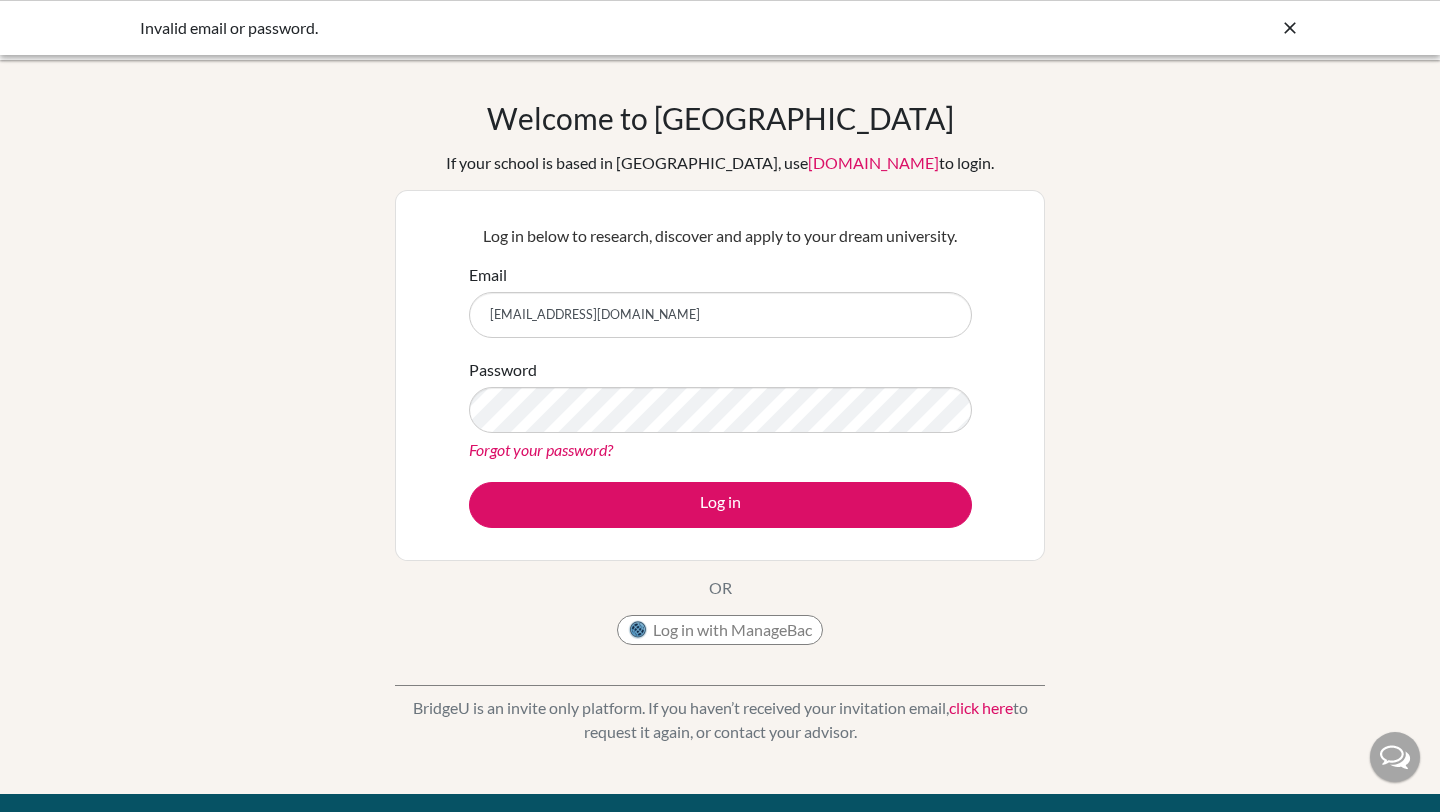 scroll, scrollTop: 0, scrollLeft: 0, axis: both 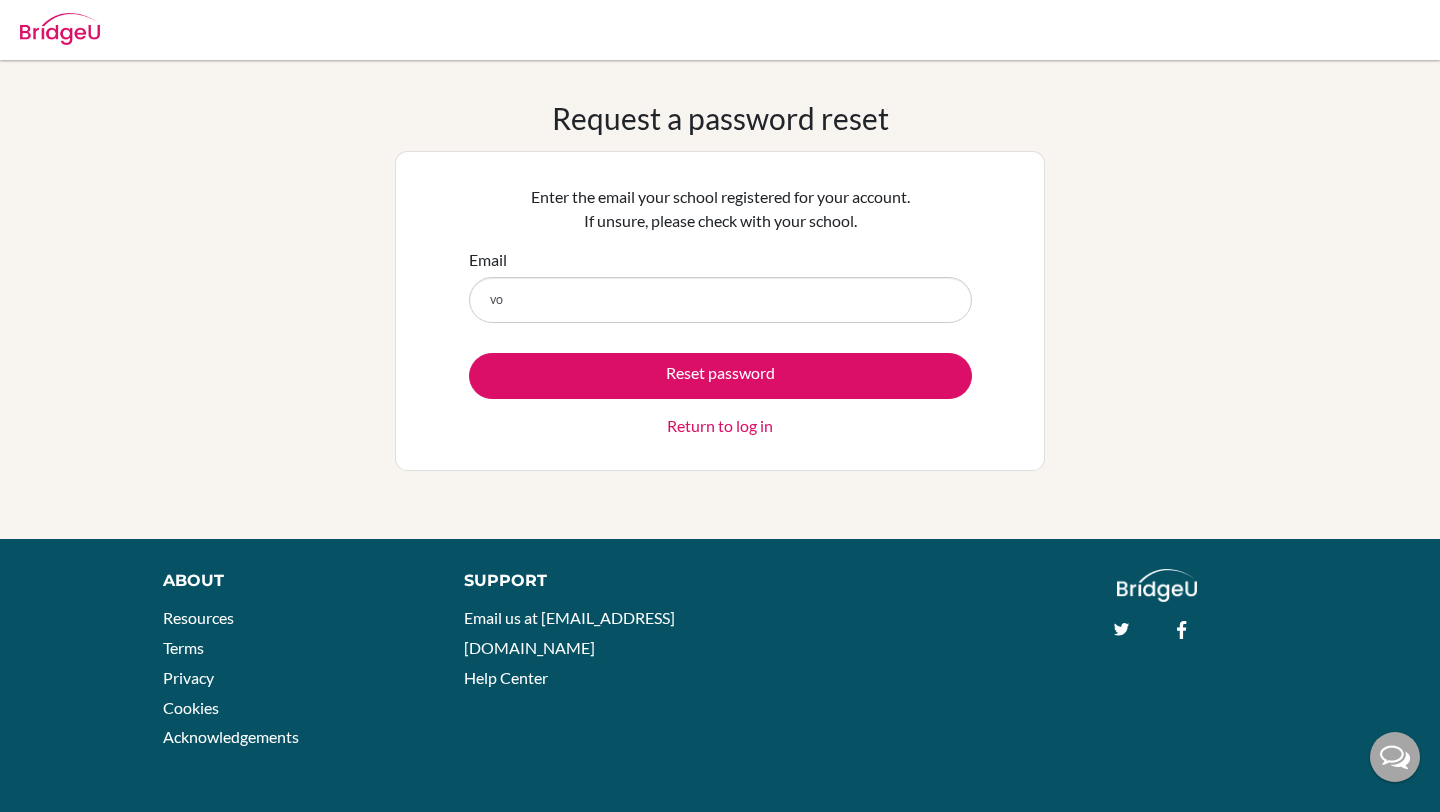 type on "v" 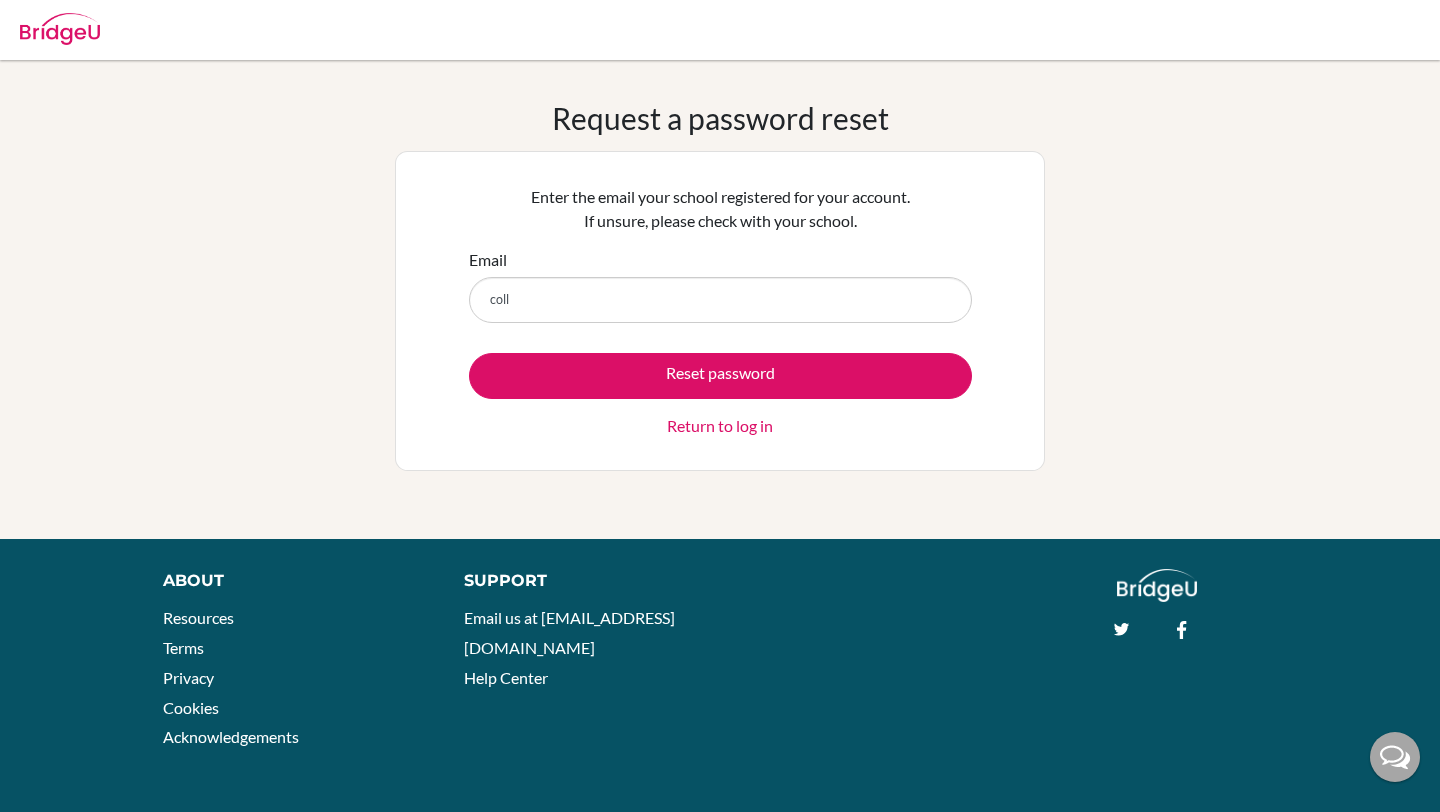 type on "[EMAIL_ADDRESS][DOMAIN_NAME]" 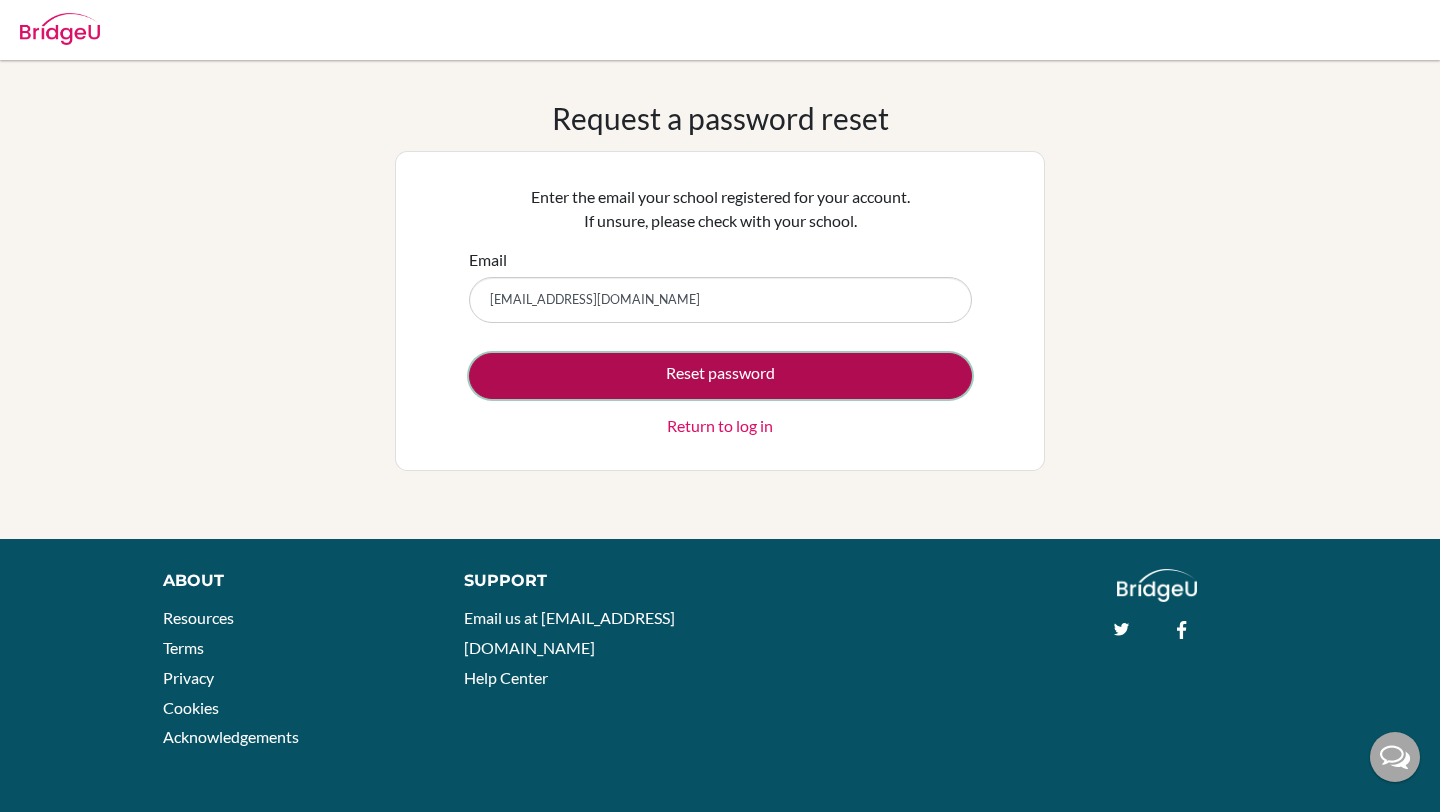 click on "Reset password" at bounding box center (720, 376) 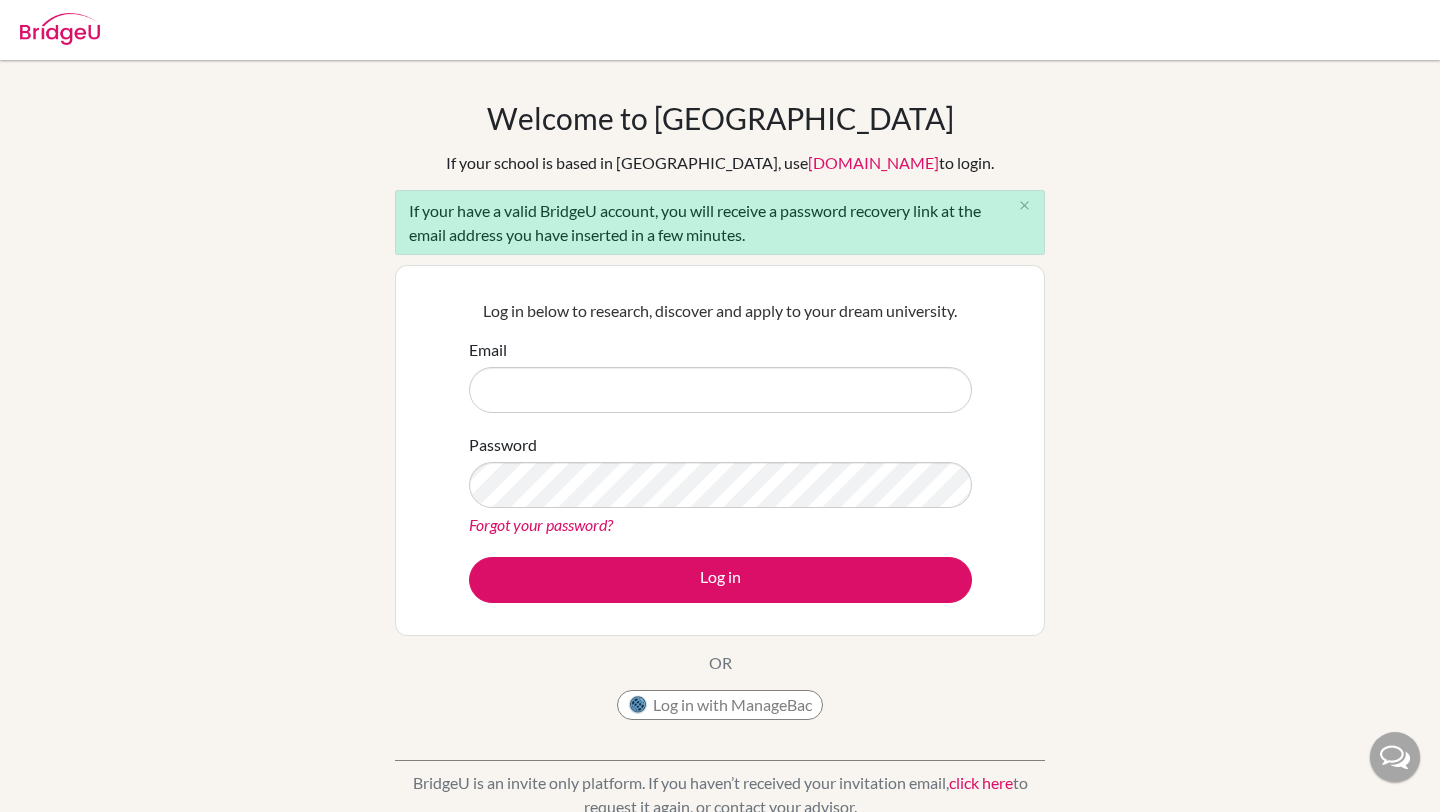 scroll, scrollTop: 0, scrollLeft: 0, axis: both 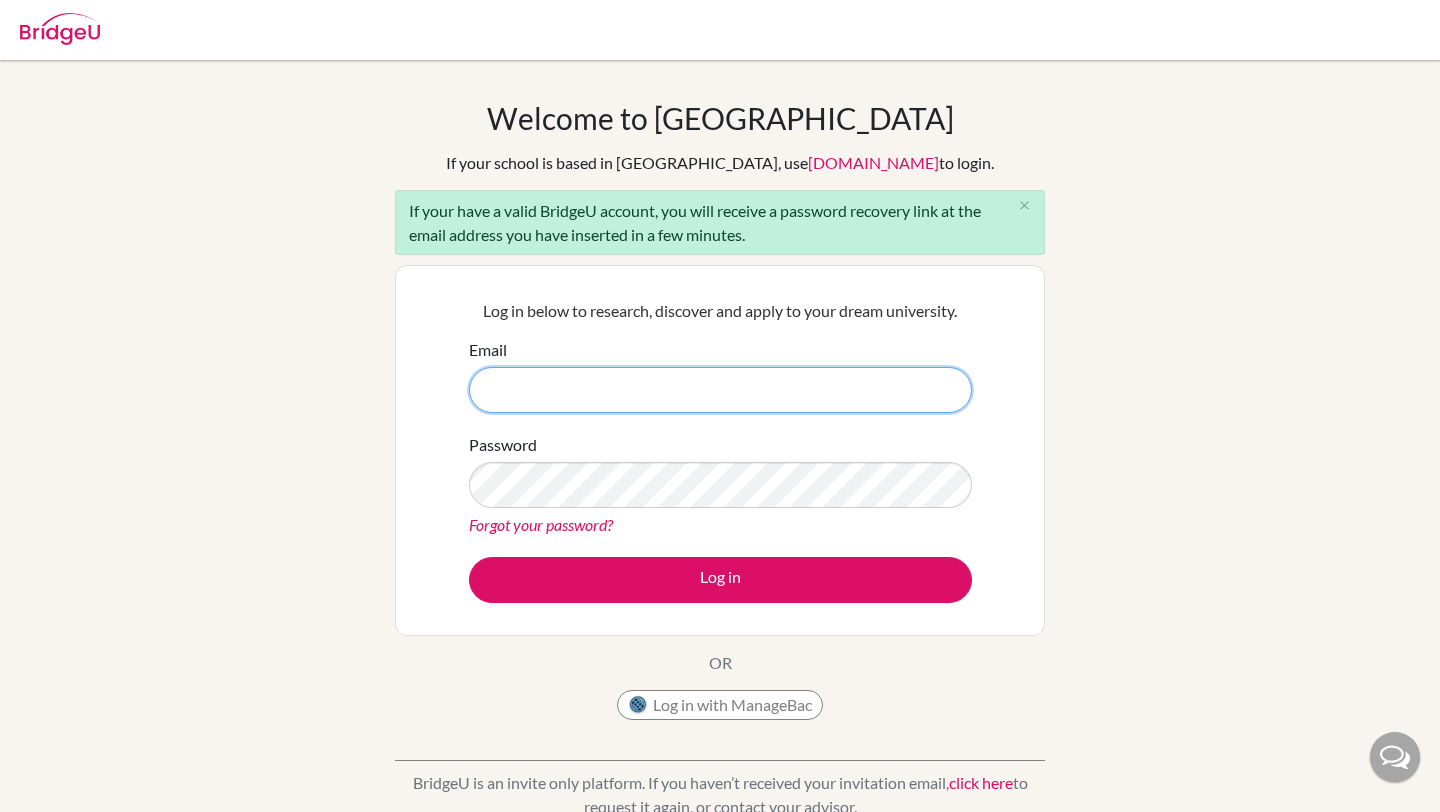 click on "Email" at bounding box center [720, 390] 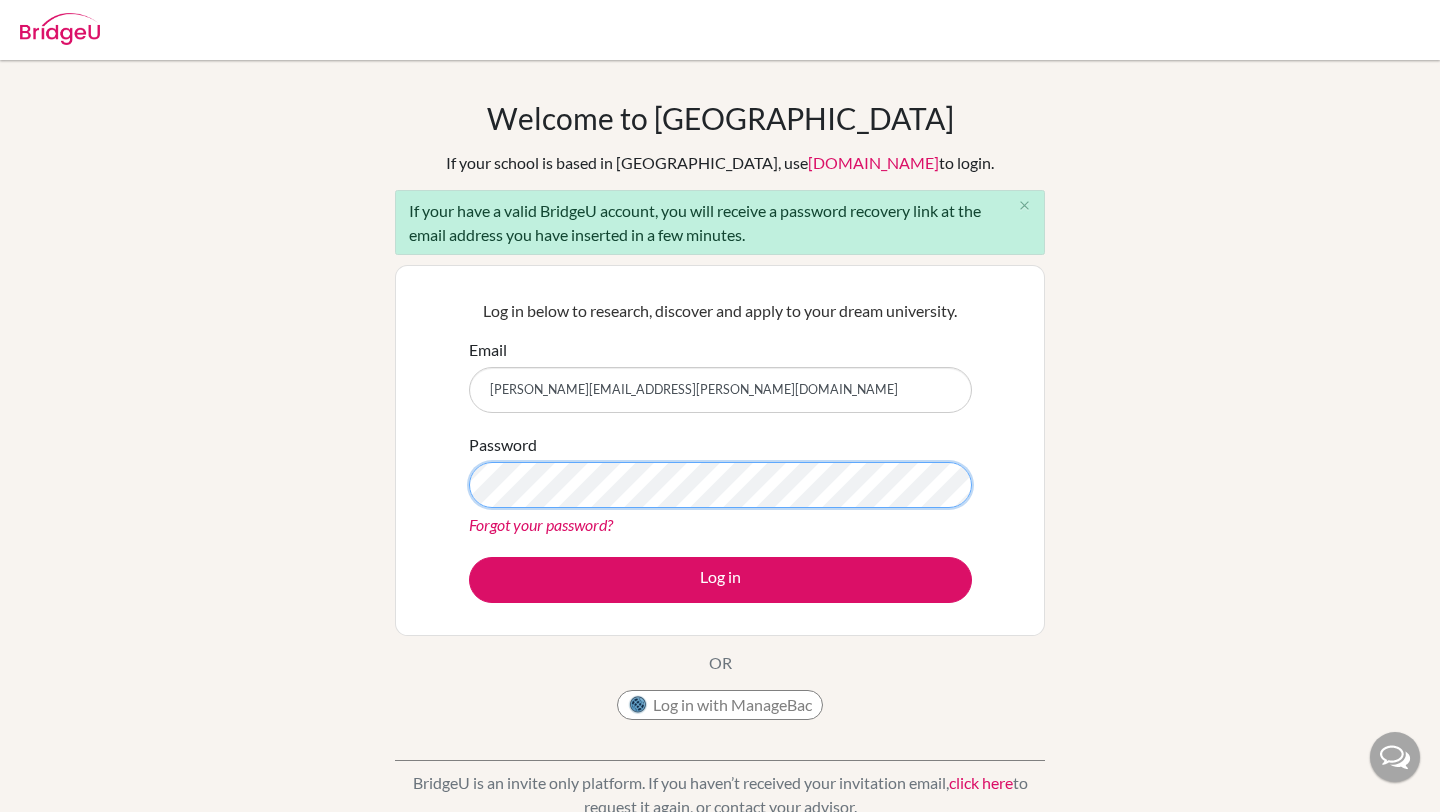 click on "Log in" at bounding box center [720, 580] 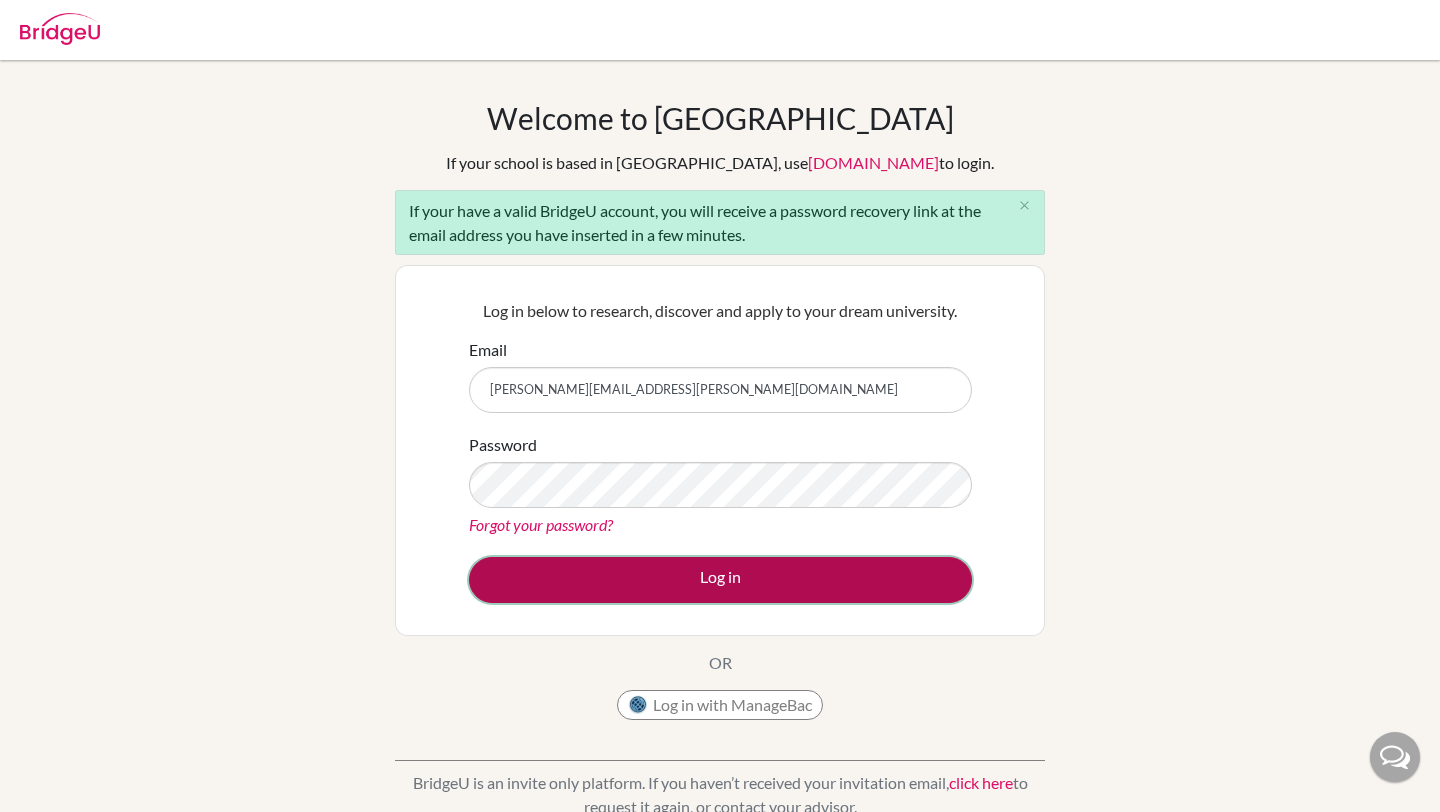 click on "Log in" at bounding box center (720, 580) 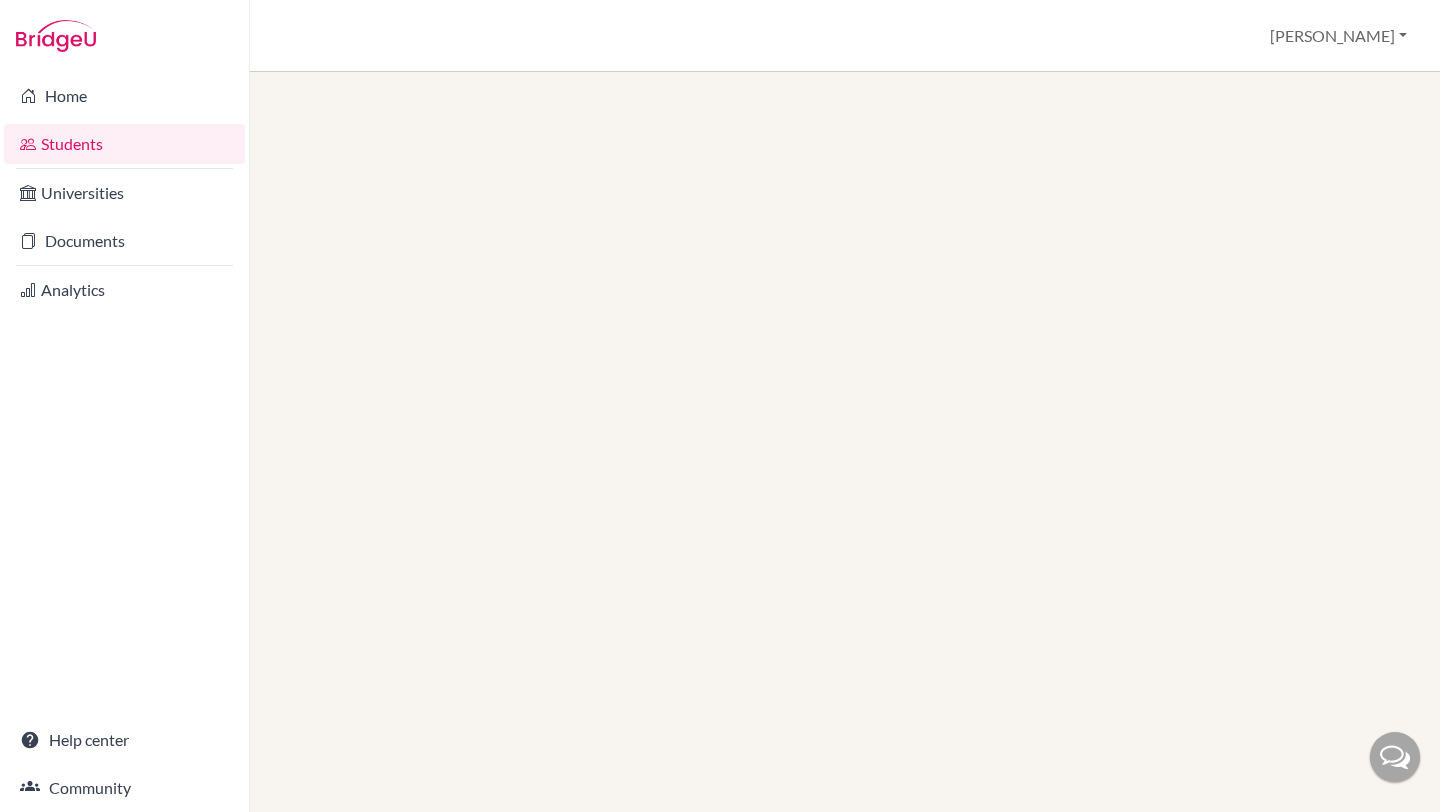 scroll, scrollTop: 0, scrollLeft: 0, axis: both 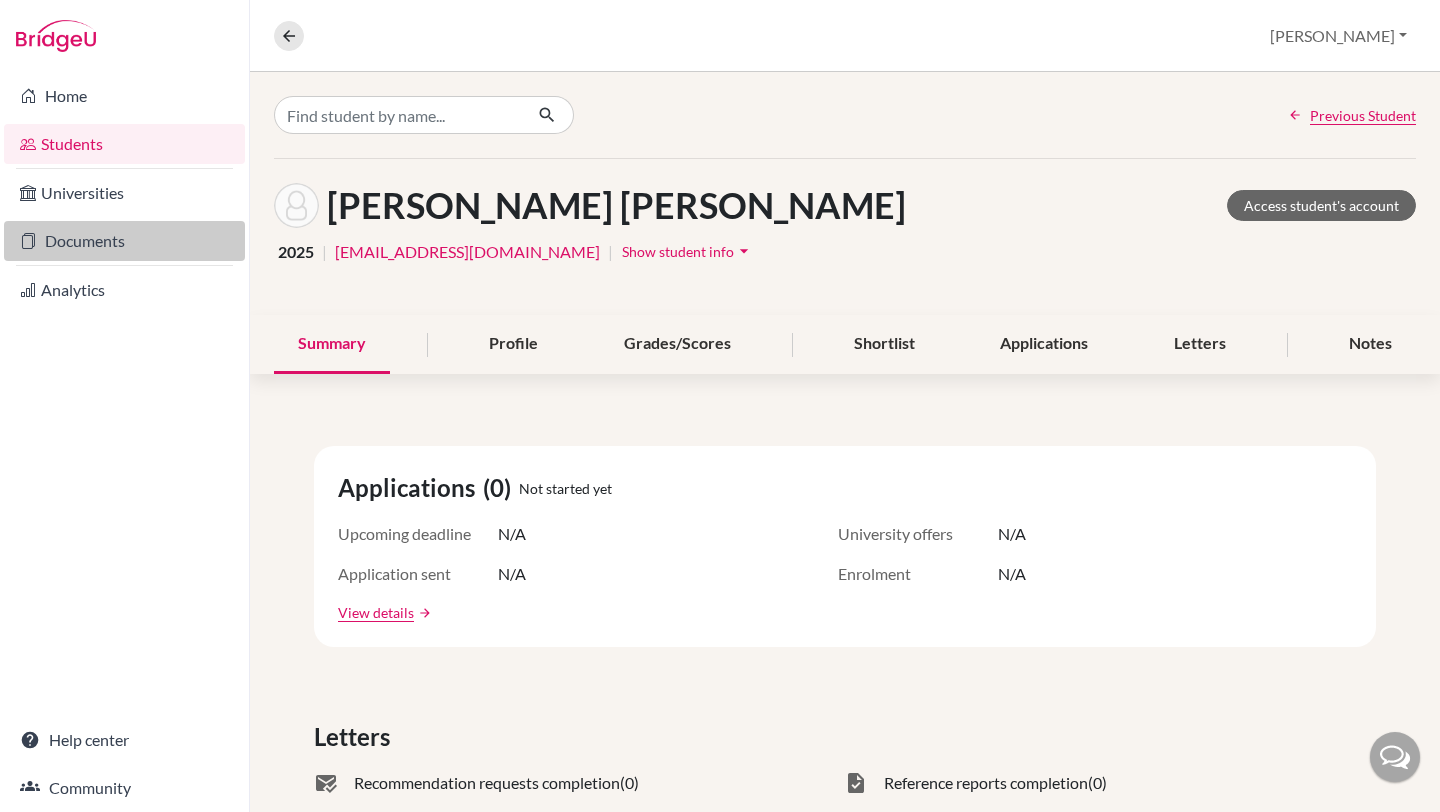 click on "Documents" at bounding box center [124, 241] 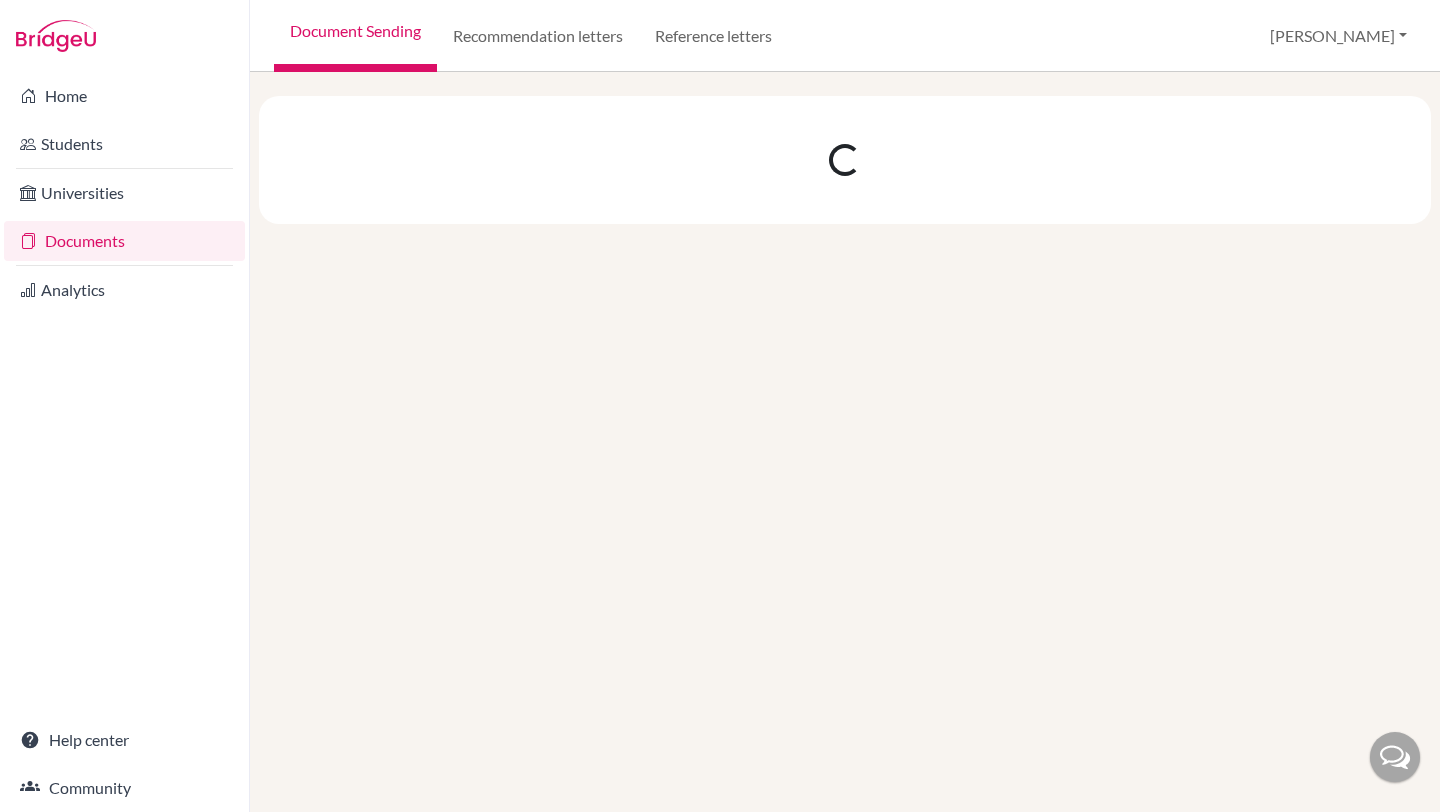 scroll, scrollTop: 0, scrollLeft: 0, axis: both 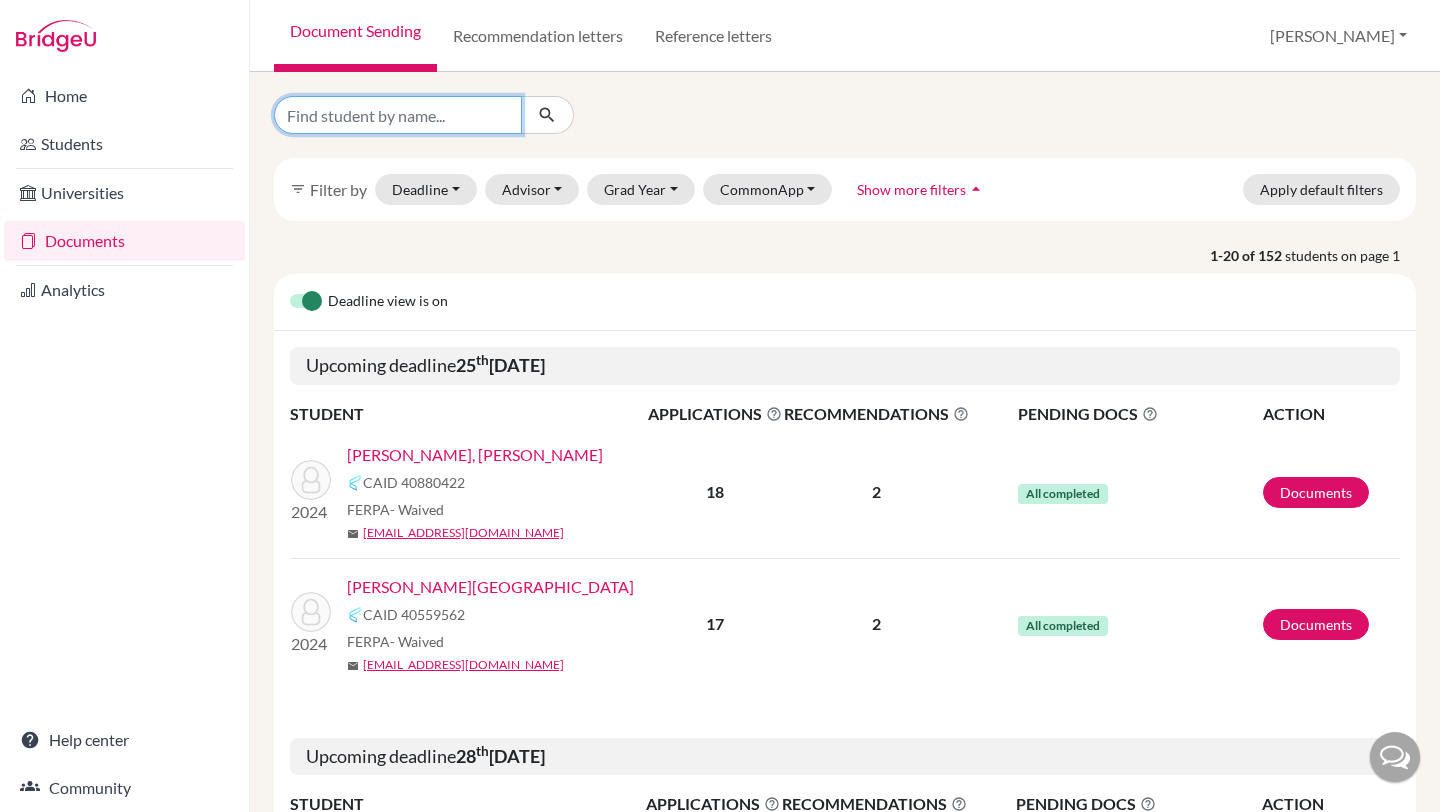 click at bounding box center (398, 115) 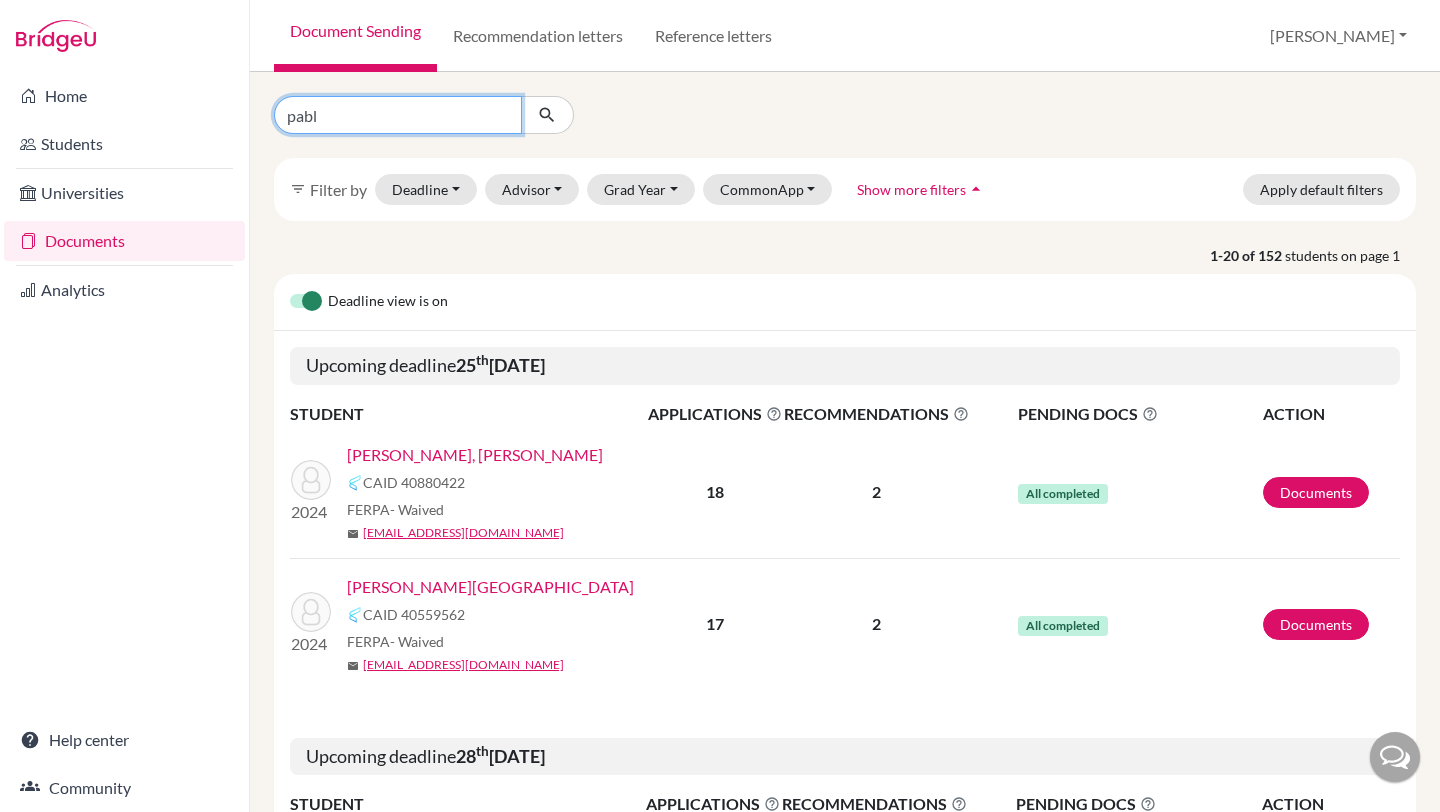 type on "pablo" 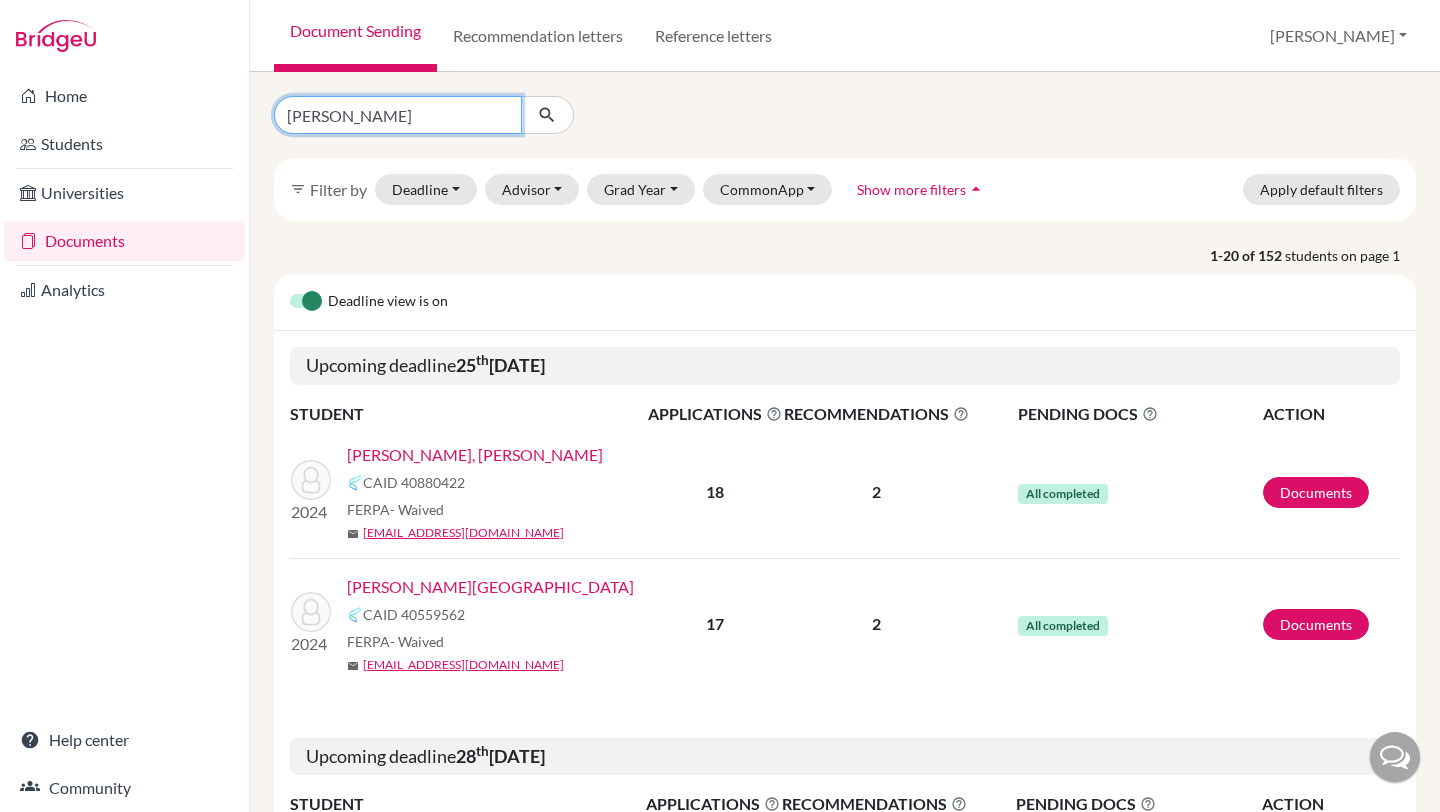 click at bounding box center [547, 115] 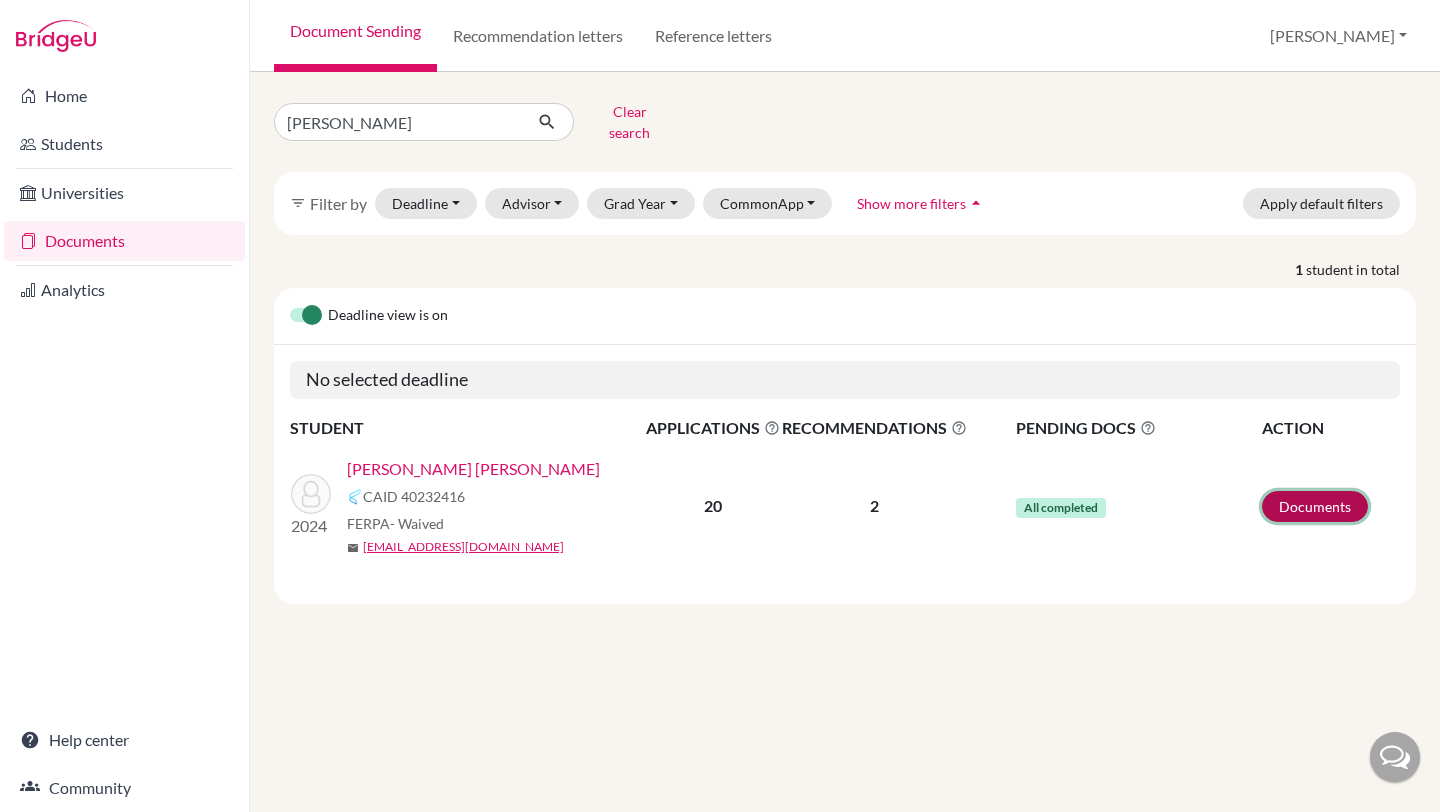 click on "Documents" at bounding box center [1315, 506] 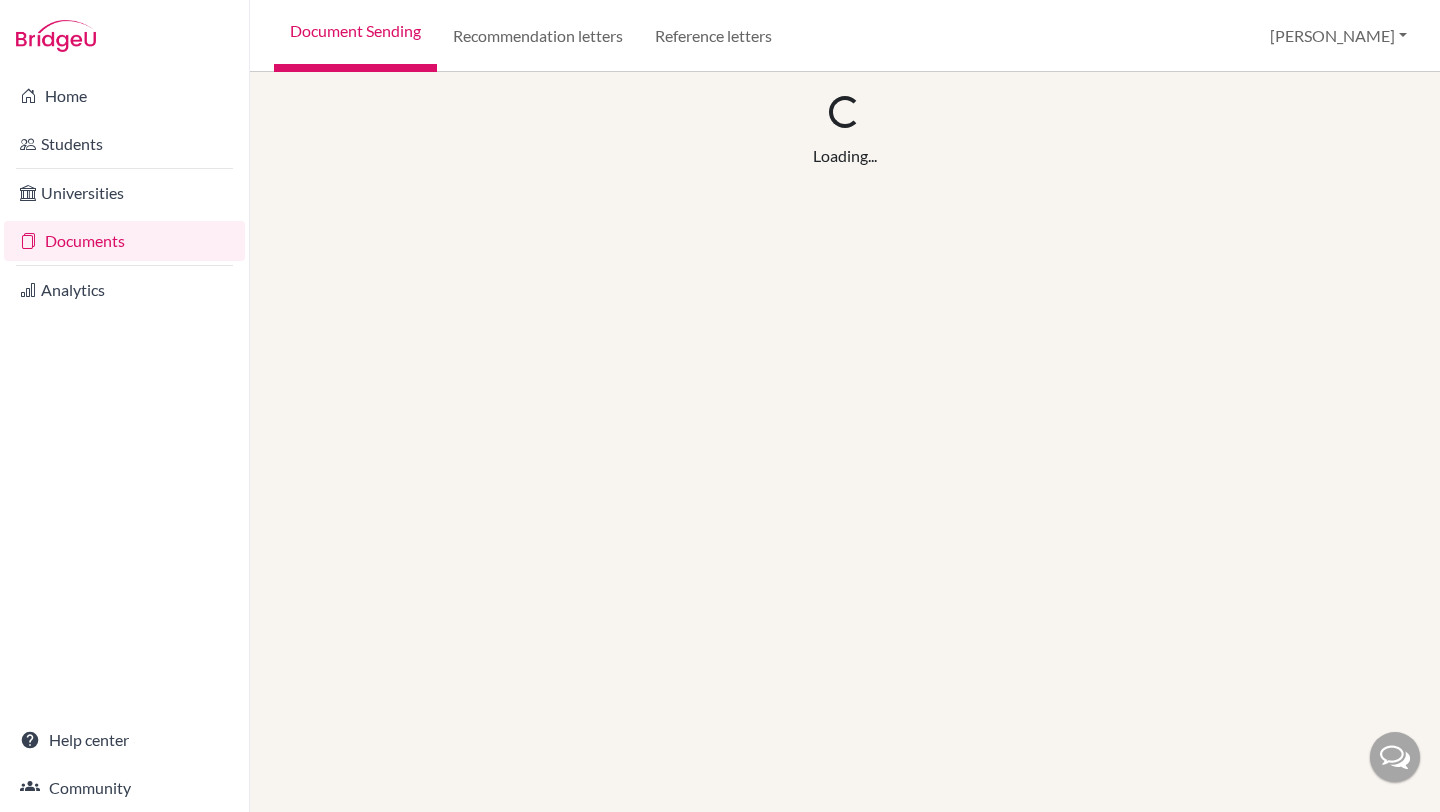 scroll, scrollTop: 0, scrollLeft: 0, axis: both 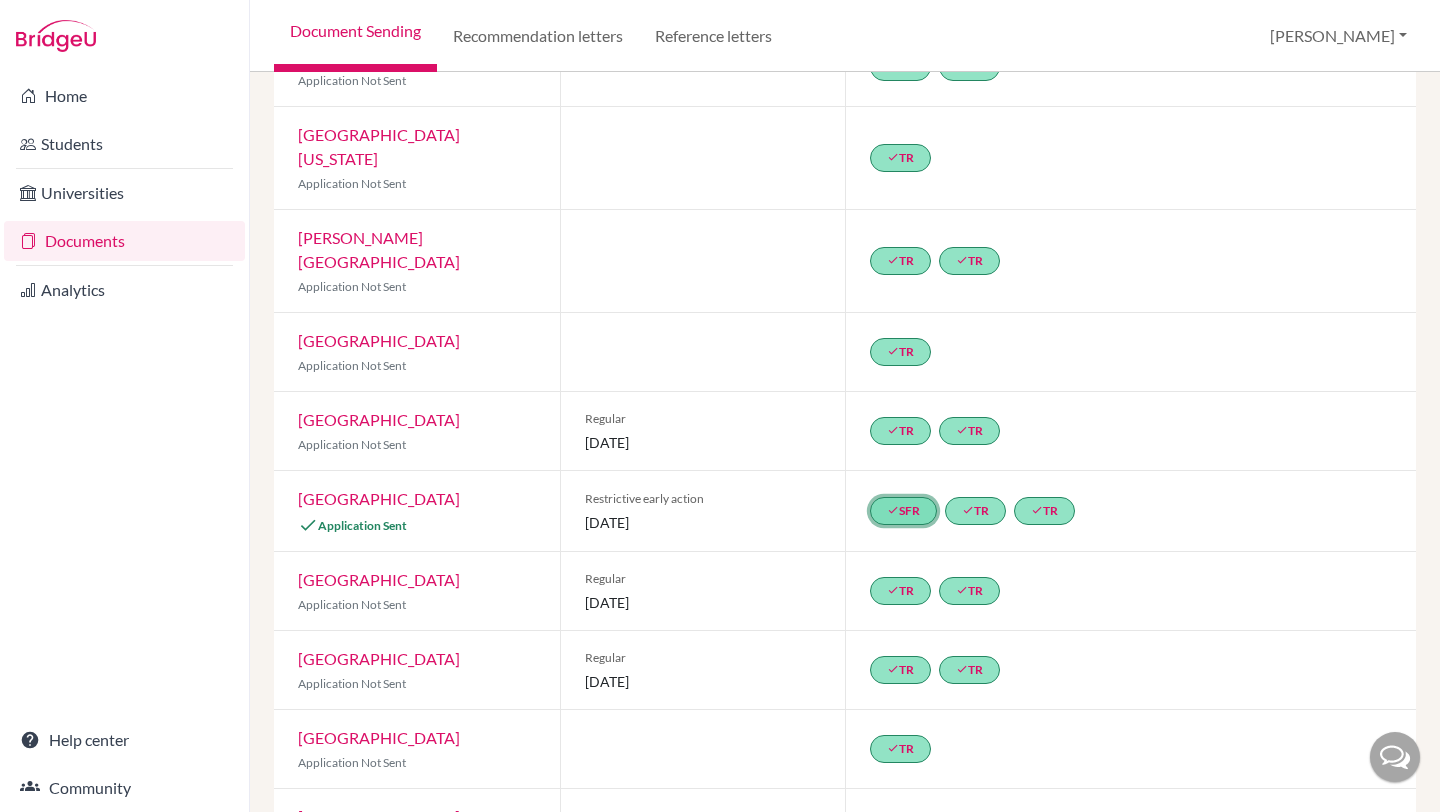 click on "done  SFR" 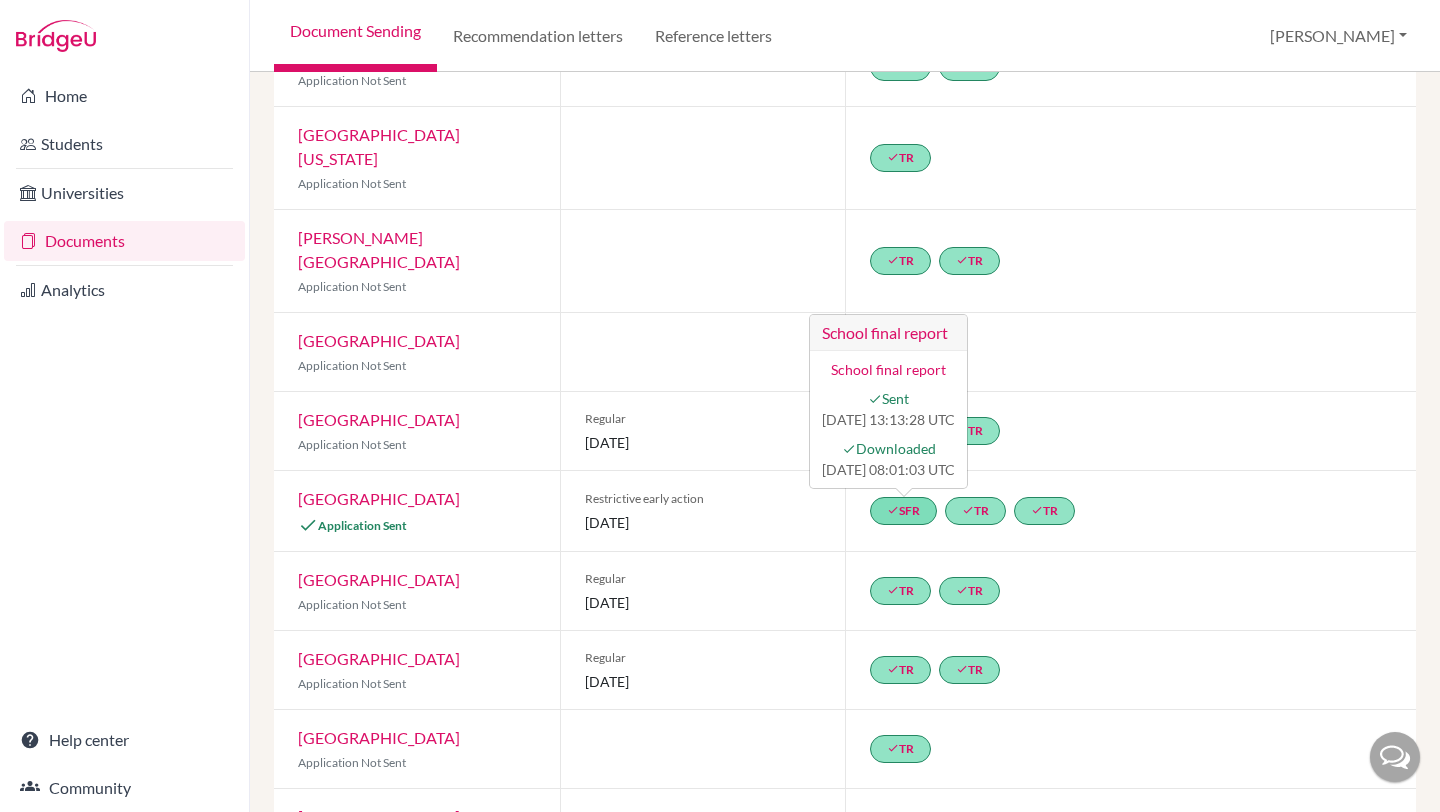 click on "School final report" at bounding box center (888, 369) 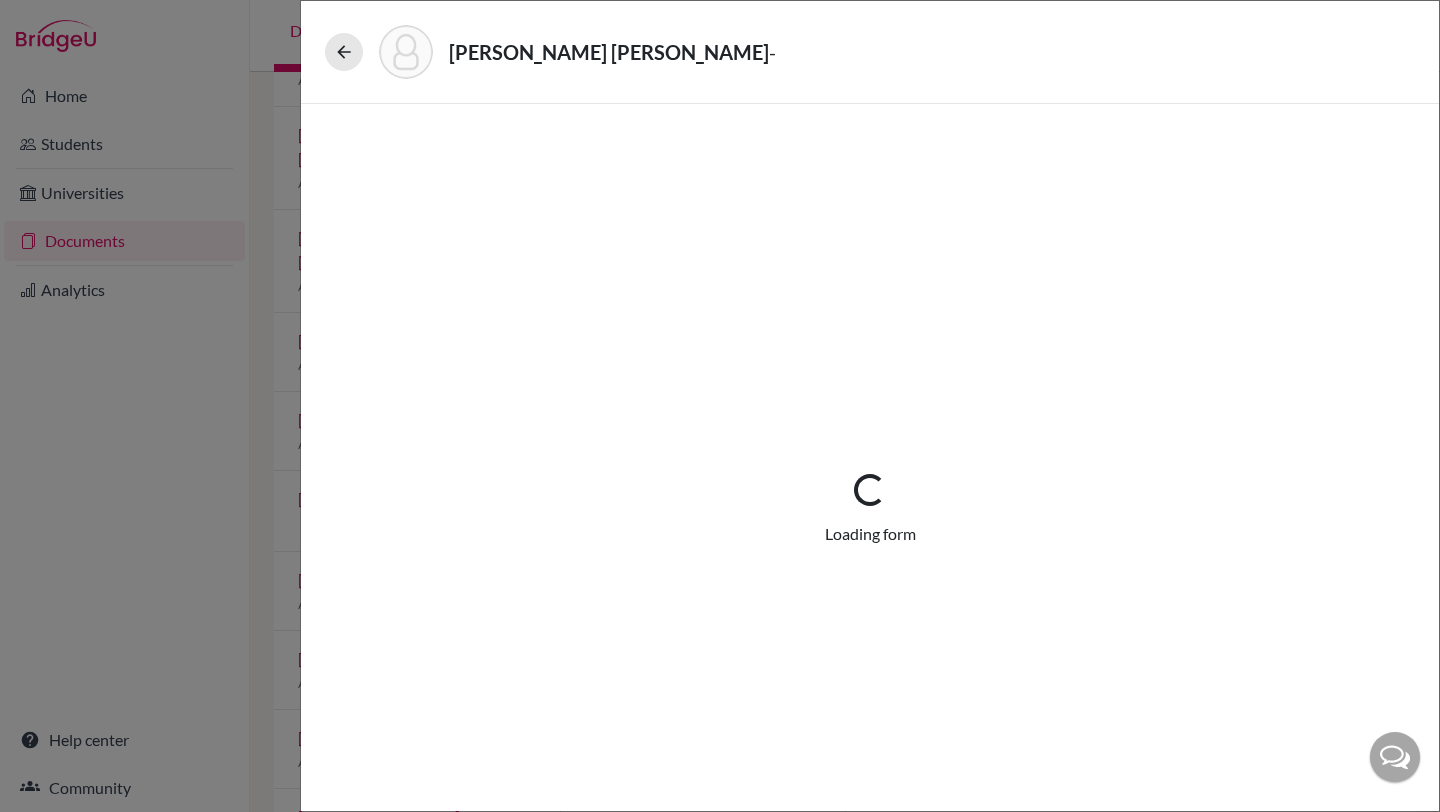 select on "1" 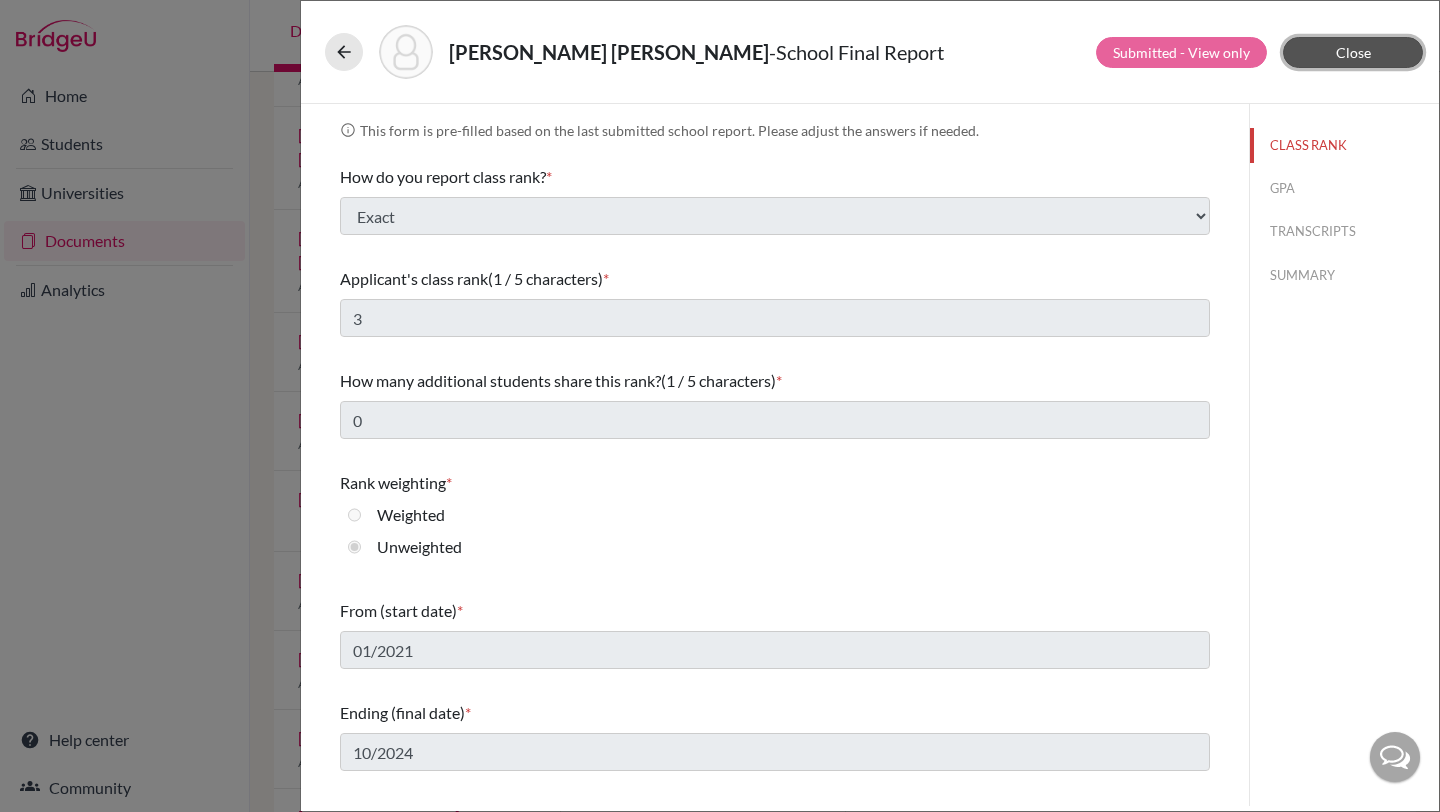 click on "Close" at bounding box center [1353, 52] 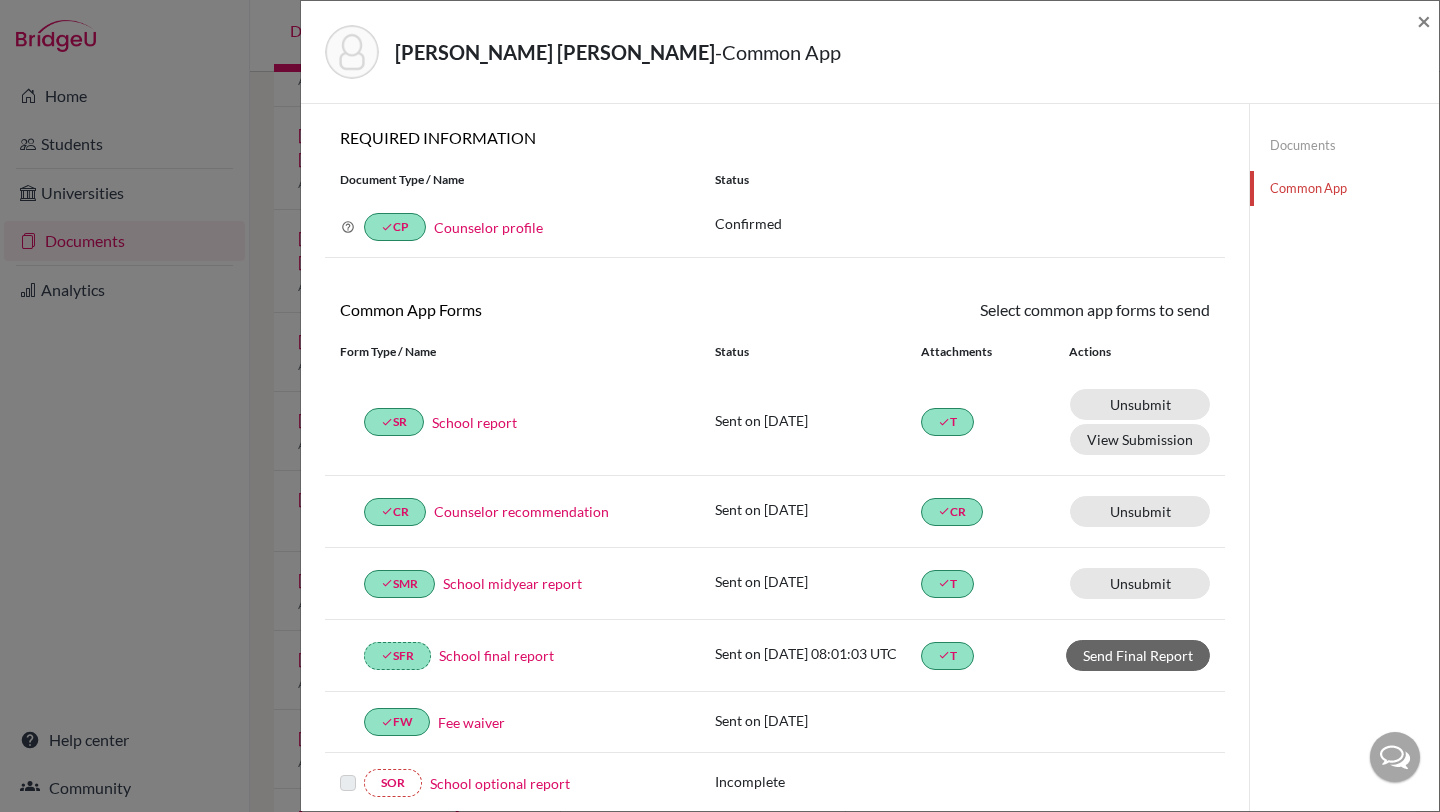 click on "Send Final Report" at bounding box center [1127, 655] 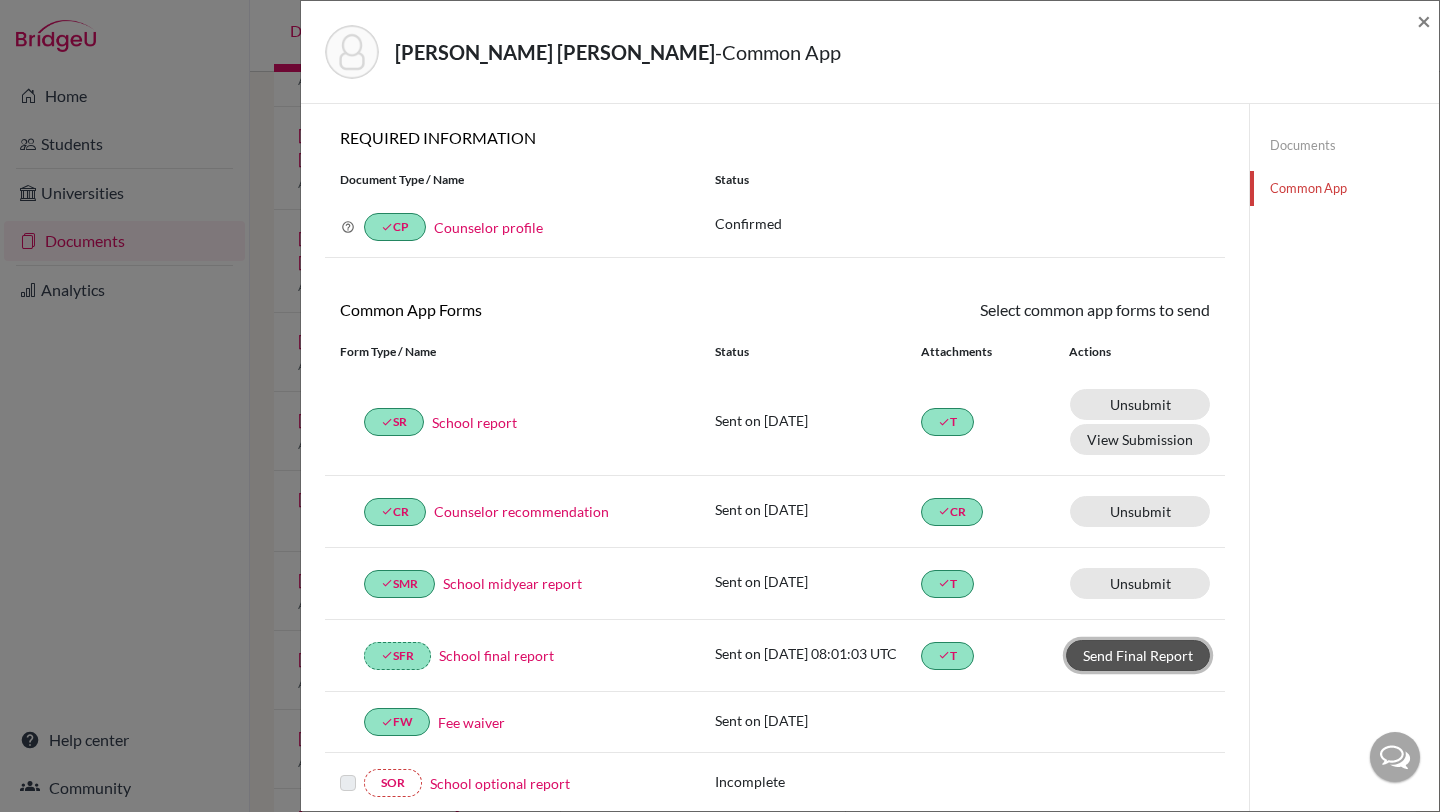 click on "Send Final Report" at bounding box center [1138, 655] 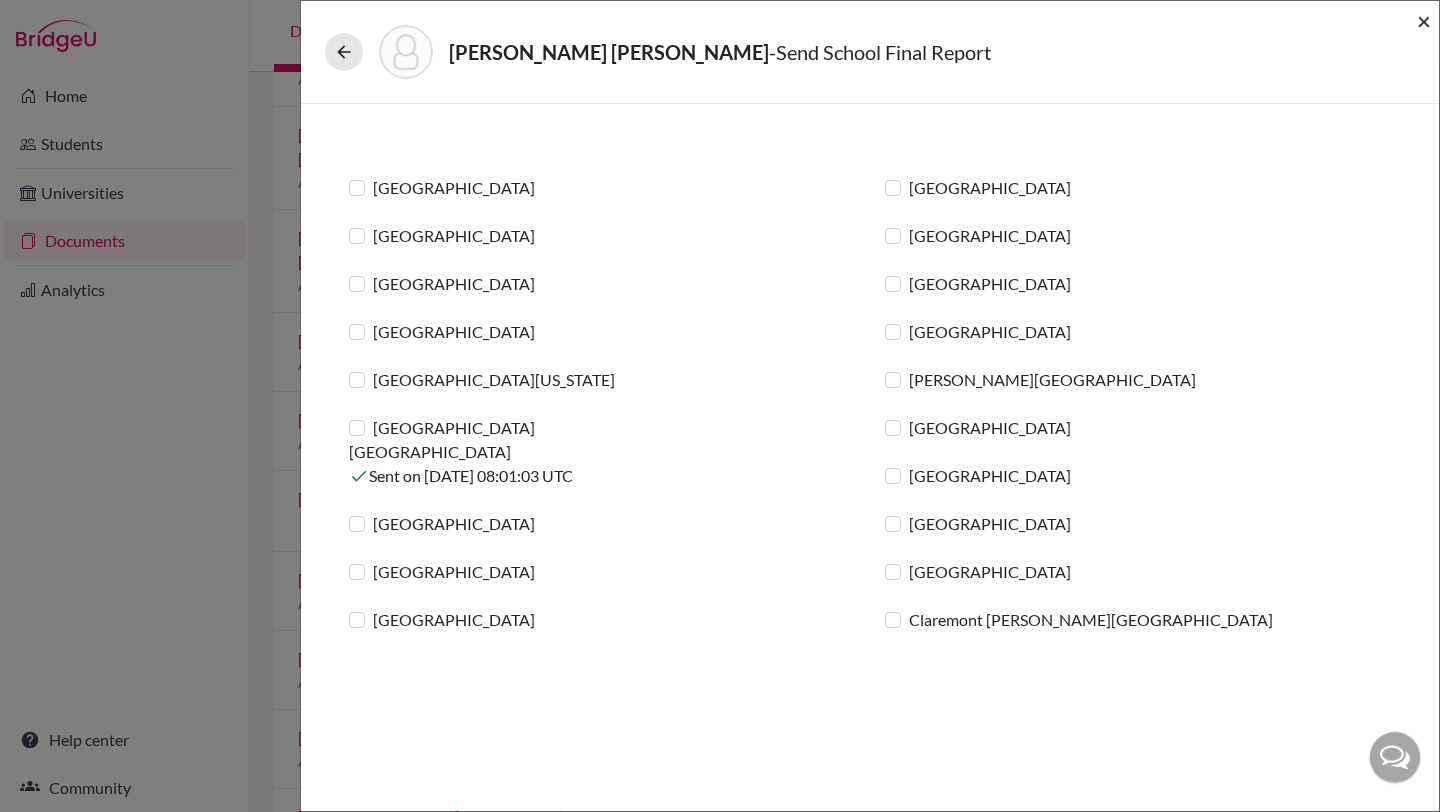click on "×" at bounding box center (1424, 20) 